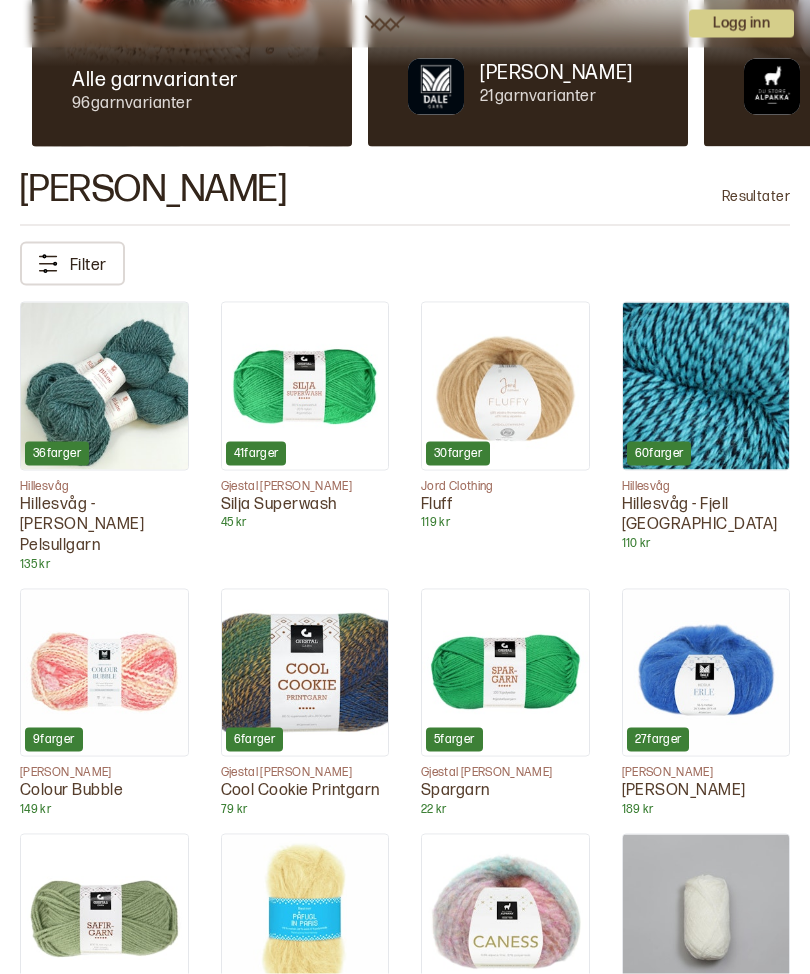 scroll, scrollTop: 0, scrollLeft: 0, axis: both 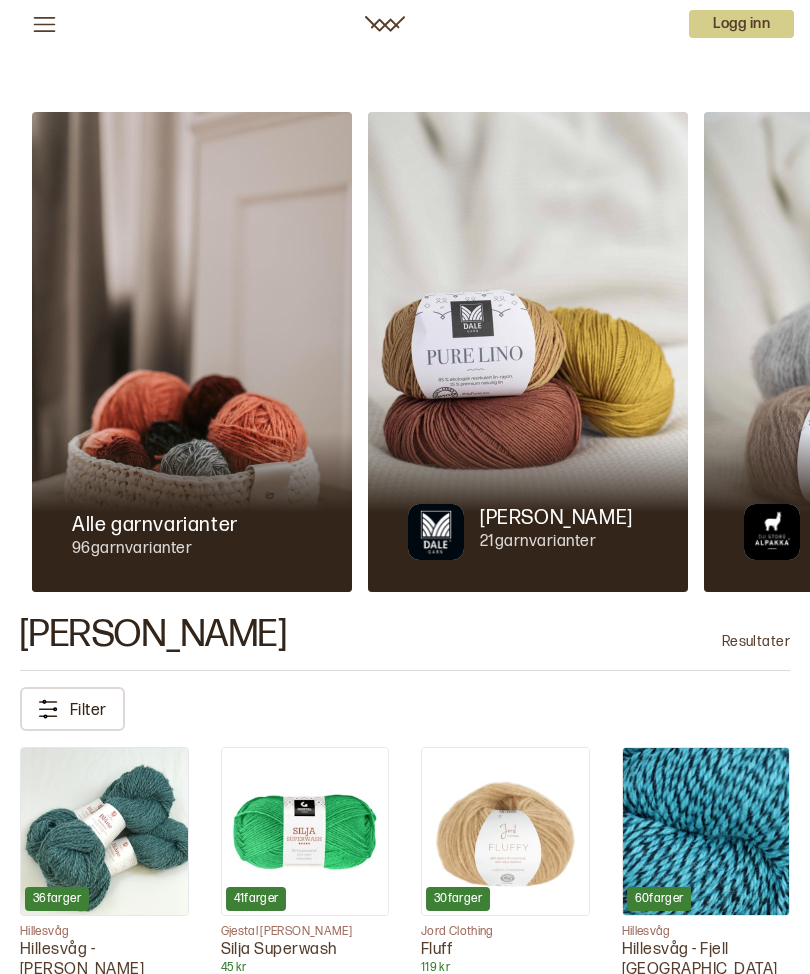 click on "Logg inn" at bounding box center (741, 24) 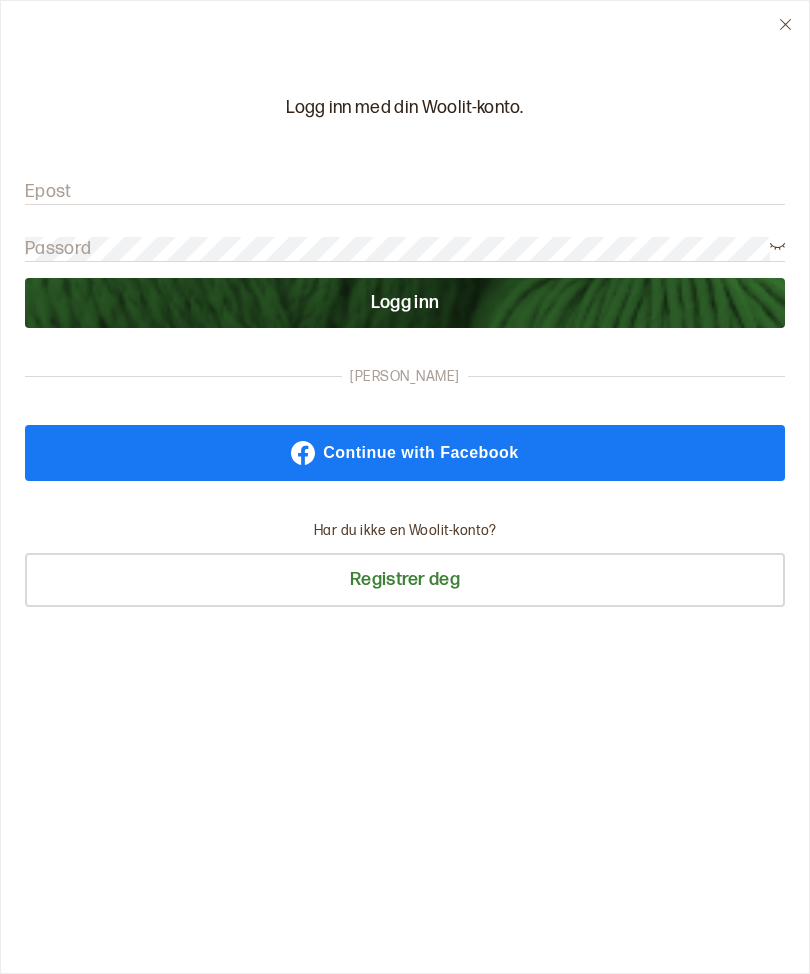 click on "Continue with Facebook" at bounding box center [405, 453] 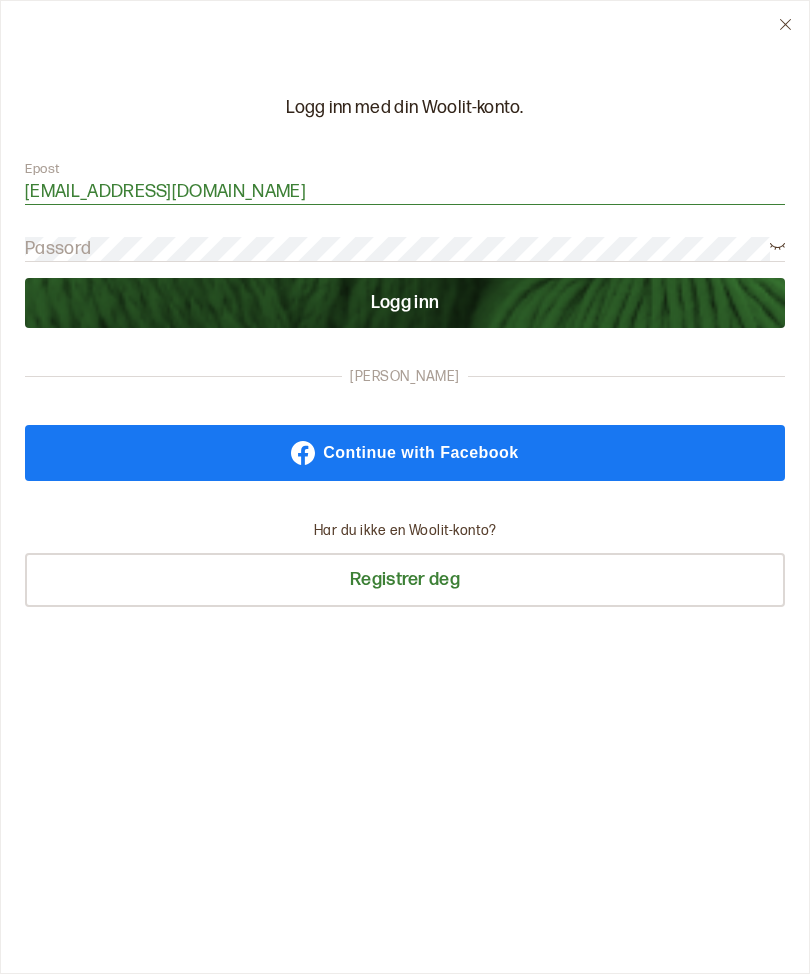 type on "hkgrosberghaugen@hotmail.com" 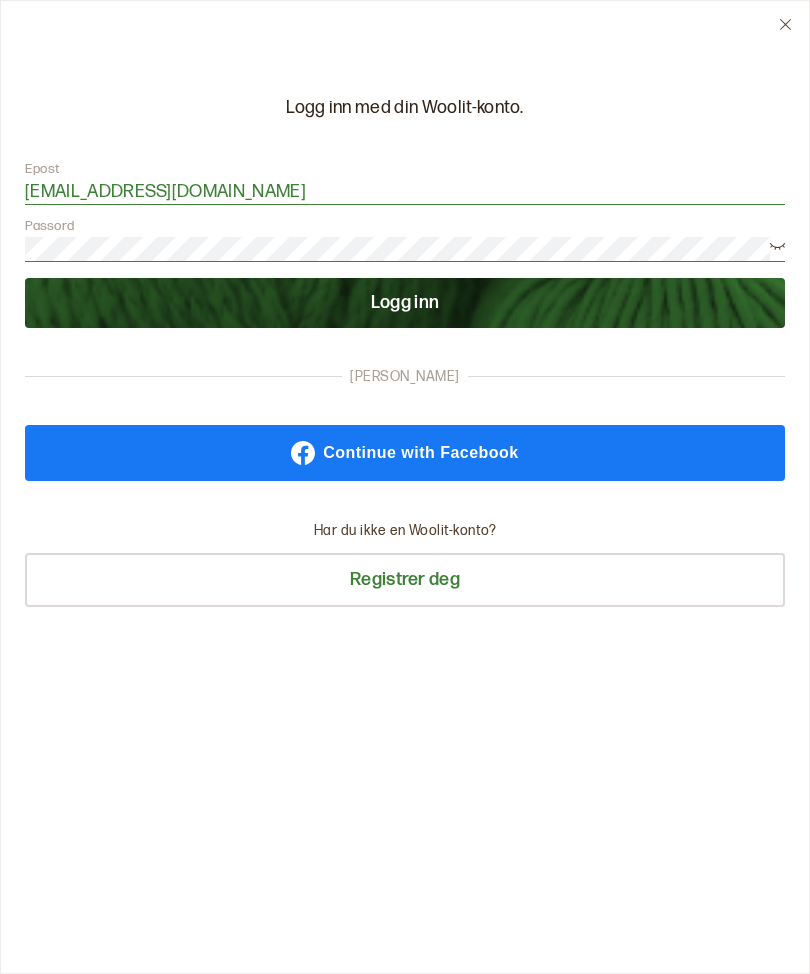 click on "Logg inn" at bounding box center (405, 303) 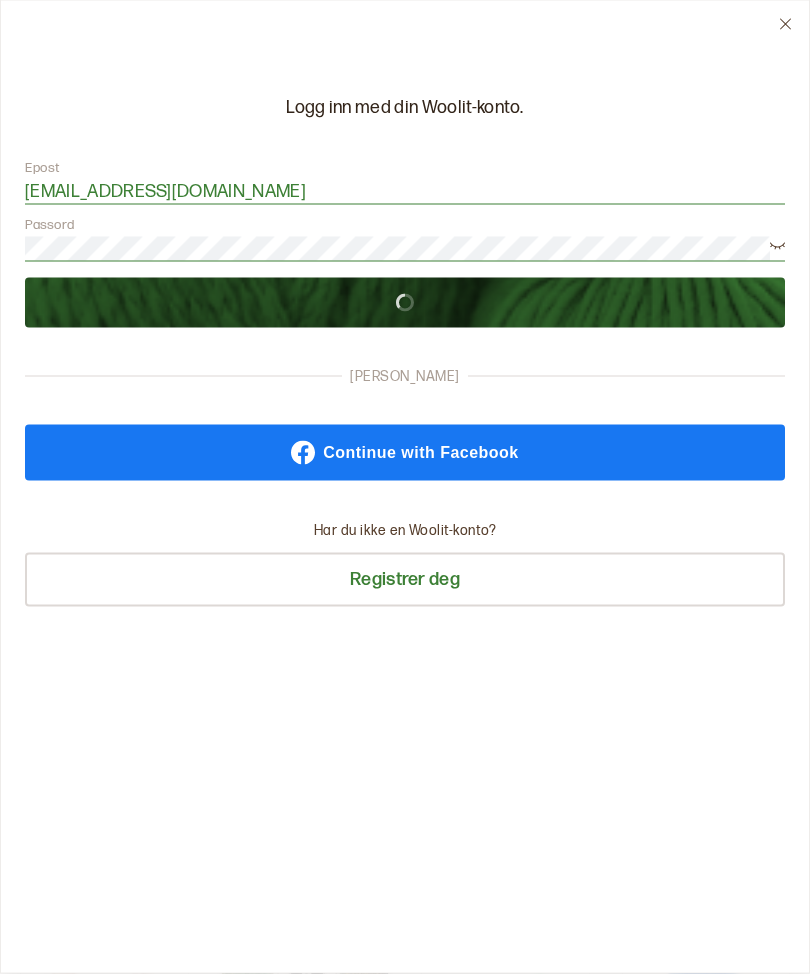 scroll, scrollTop: 107, scrollLeft: 0, axis: vertical 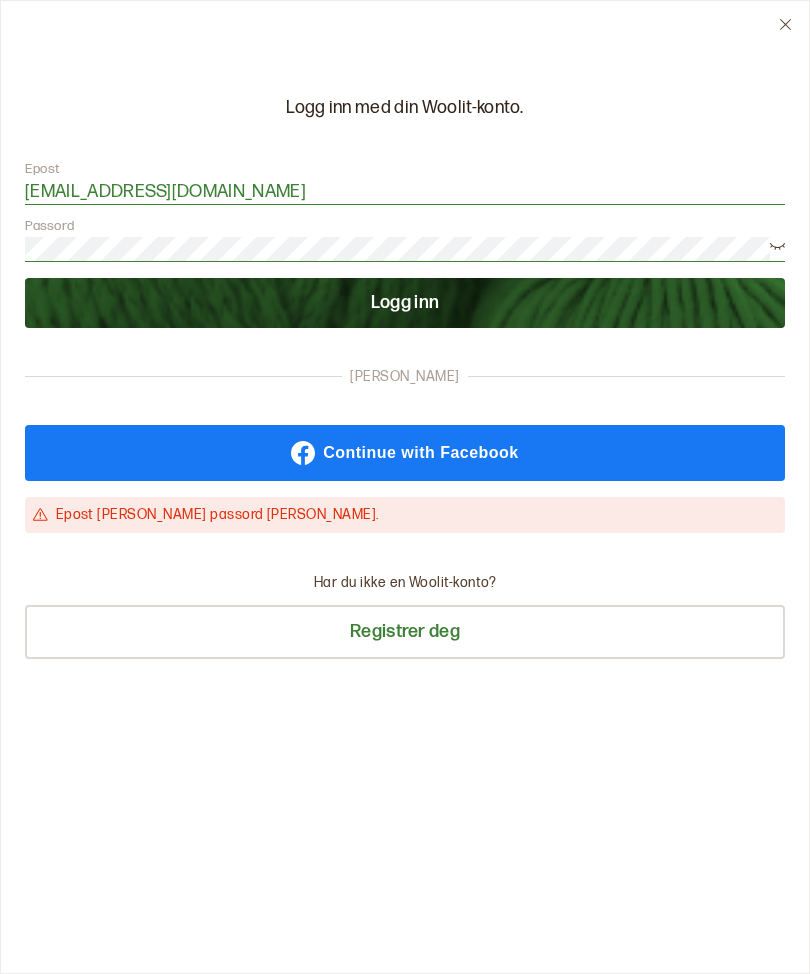 click on "Logg inn" at bounding box center (405, 303) 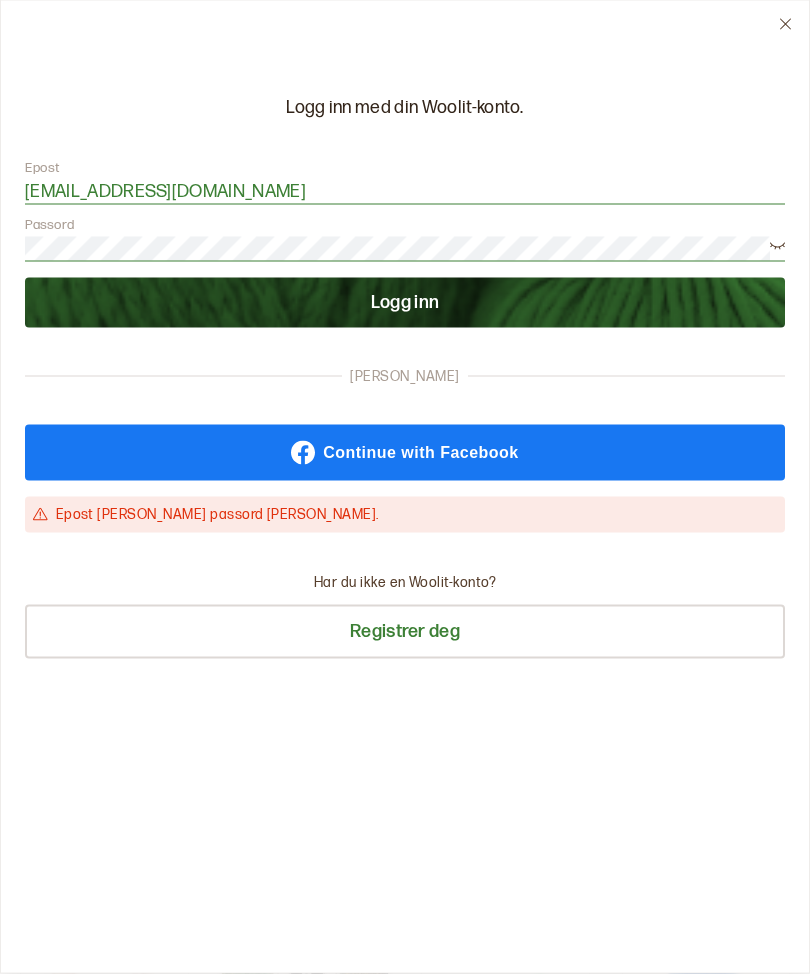 scroll, scrollTop: 107, scrollLeft: 0, axis: vertical 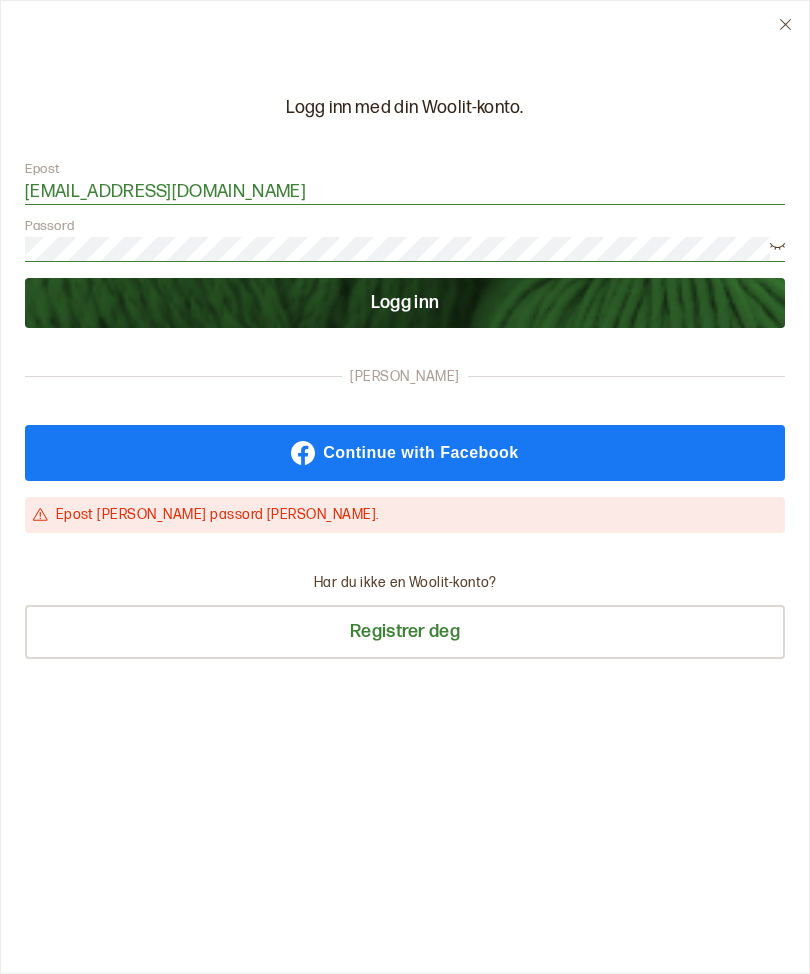 click on "Logg inn" at bounding box center [405, 303] 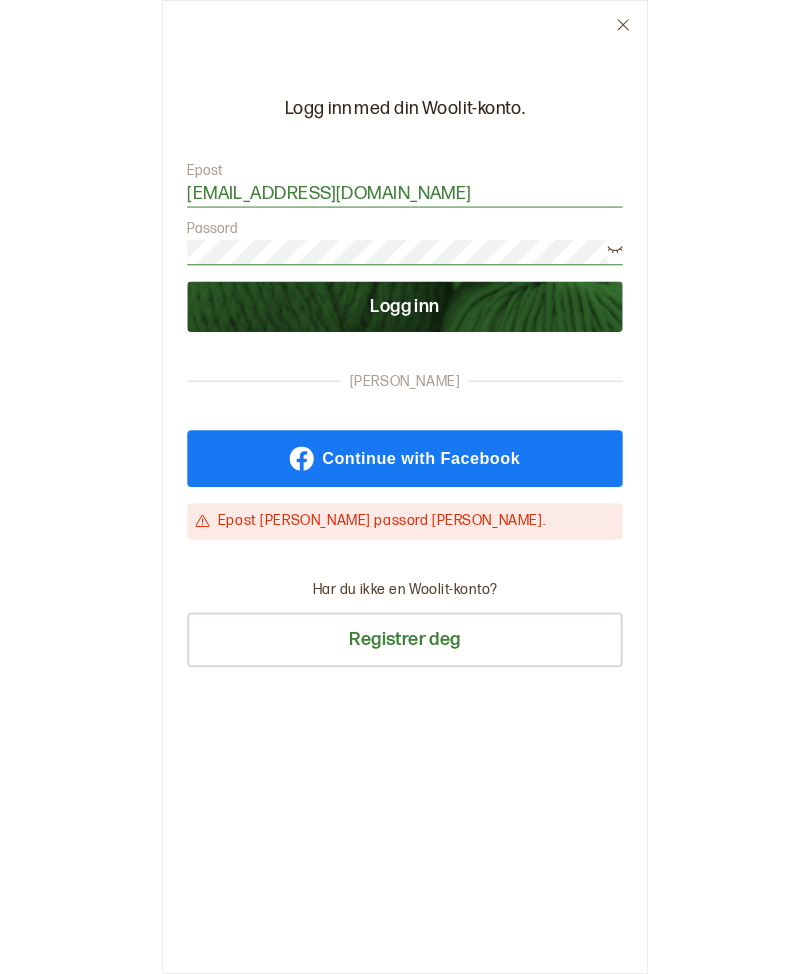 scroll, scrollTop: 107, scrollLeft: 0, axis: vertical 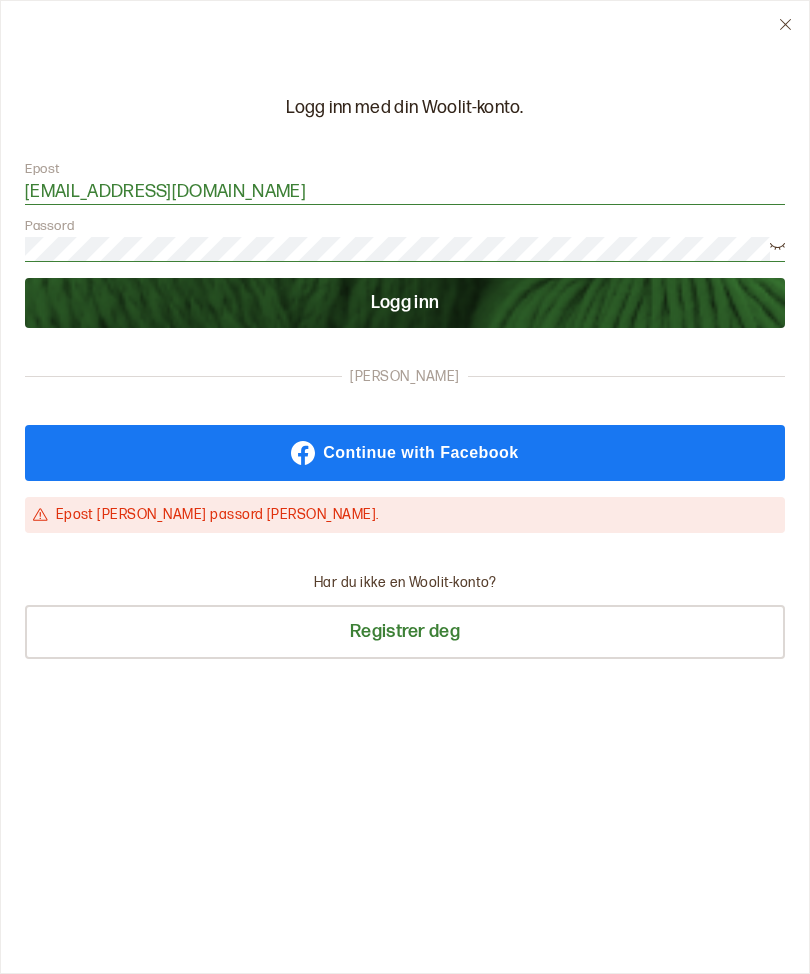 click on "Continue with Facebook" at bounding box center (420, 453) 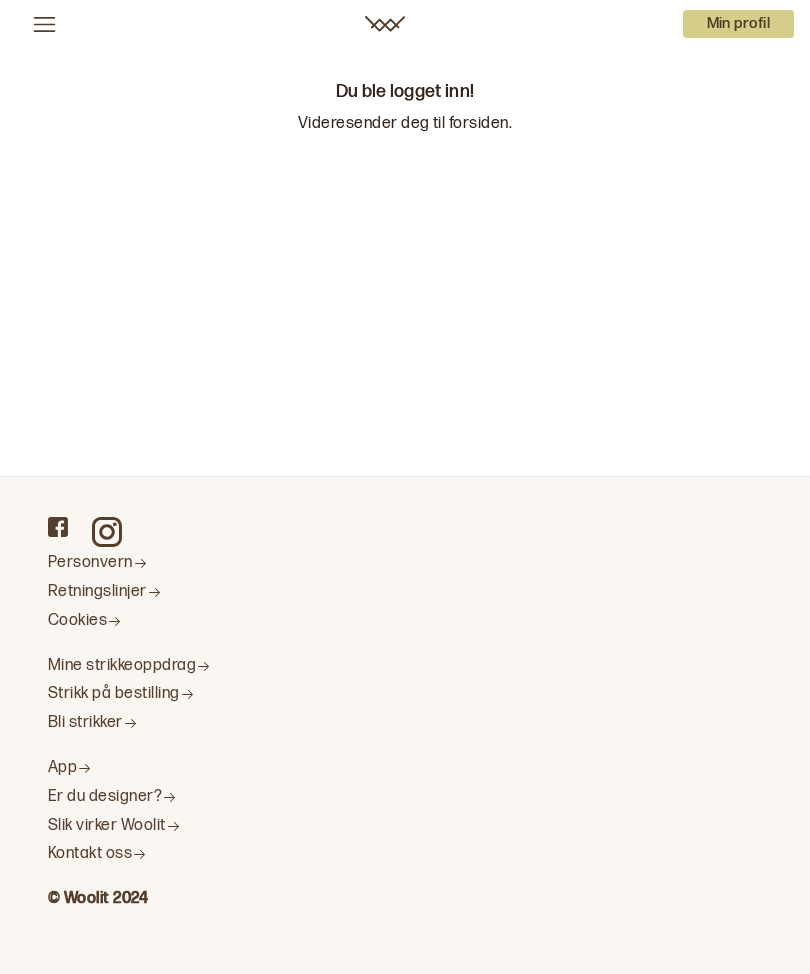 scroll, scrollTop: 0, scrollLeft: 0, axis: both 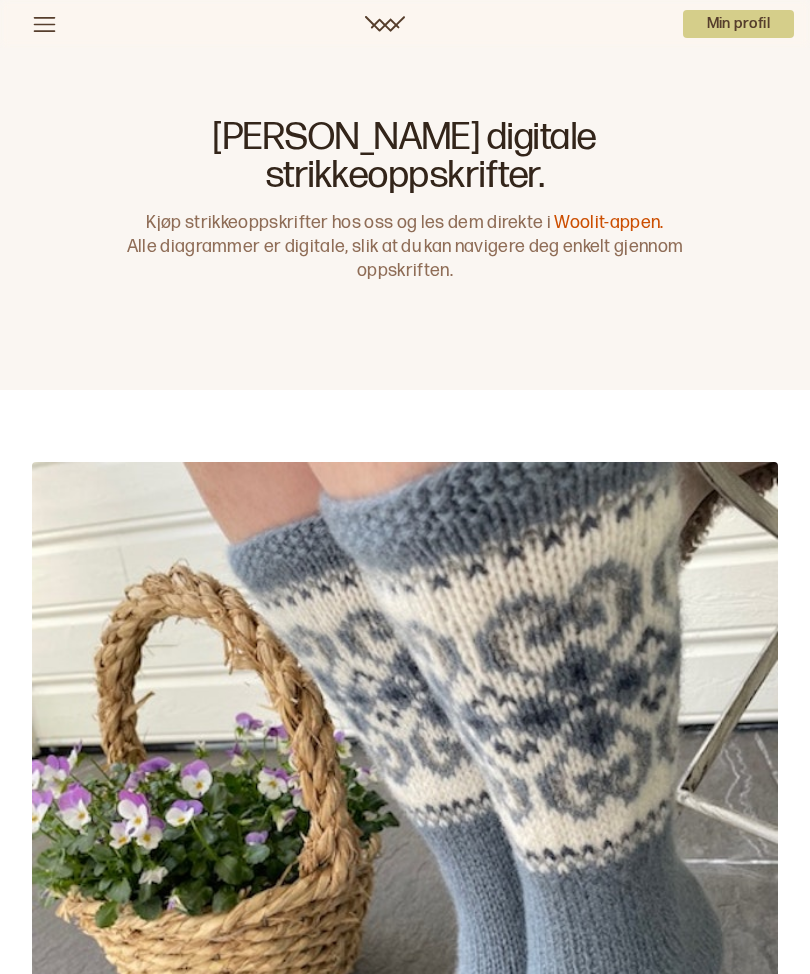 click 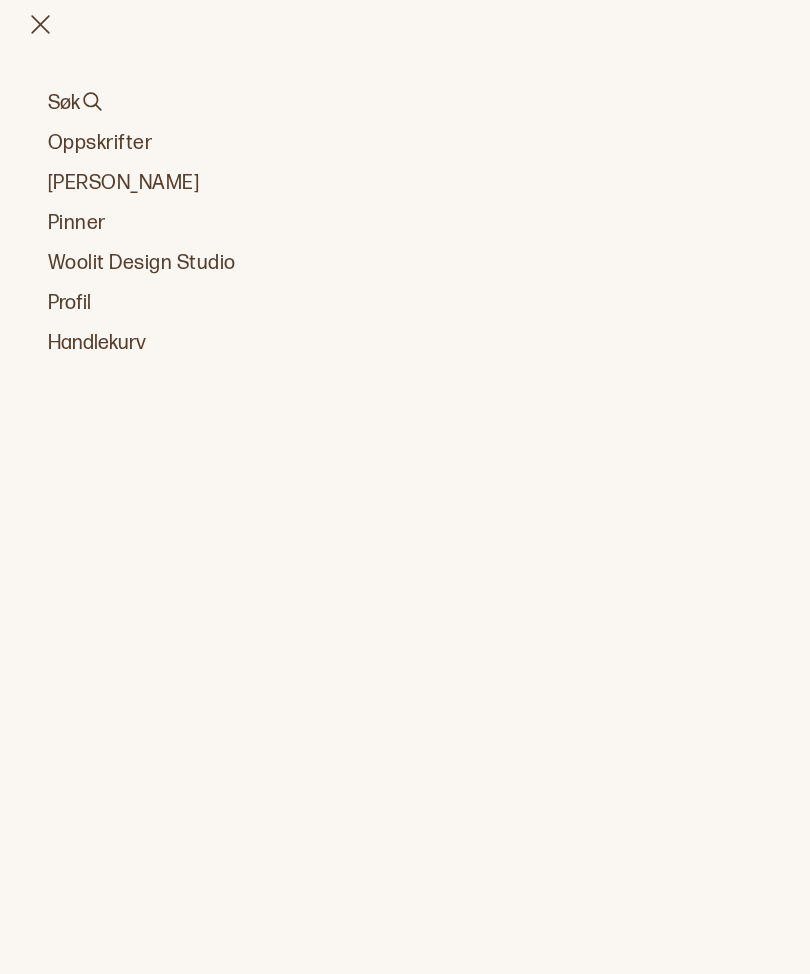 click on "Garn" at bounding box center [405, 183] 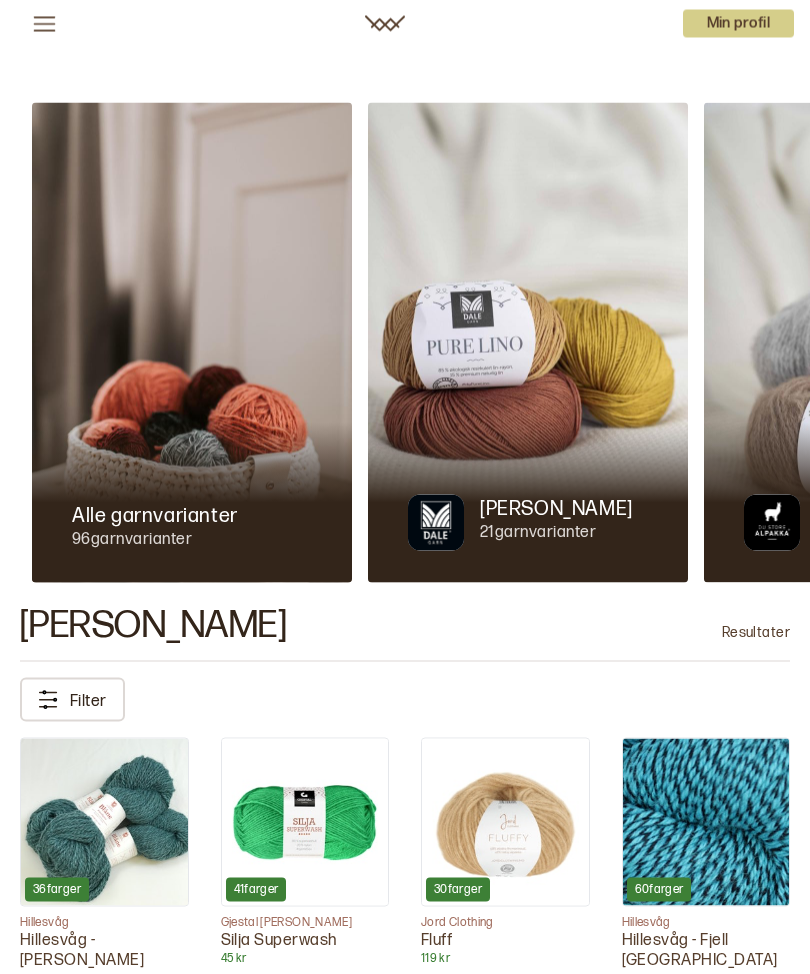 scroll, scrollTop: 0, scrollLeft: 0, axis: both 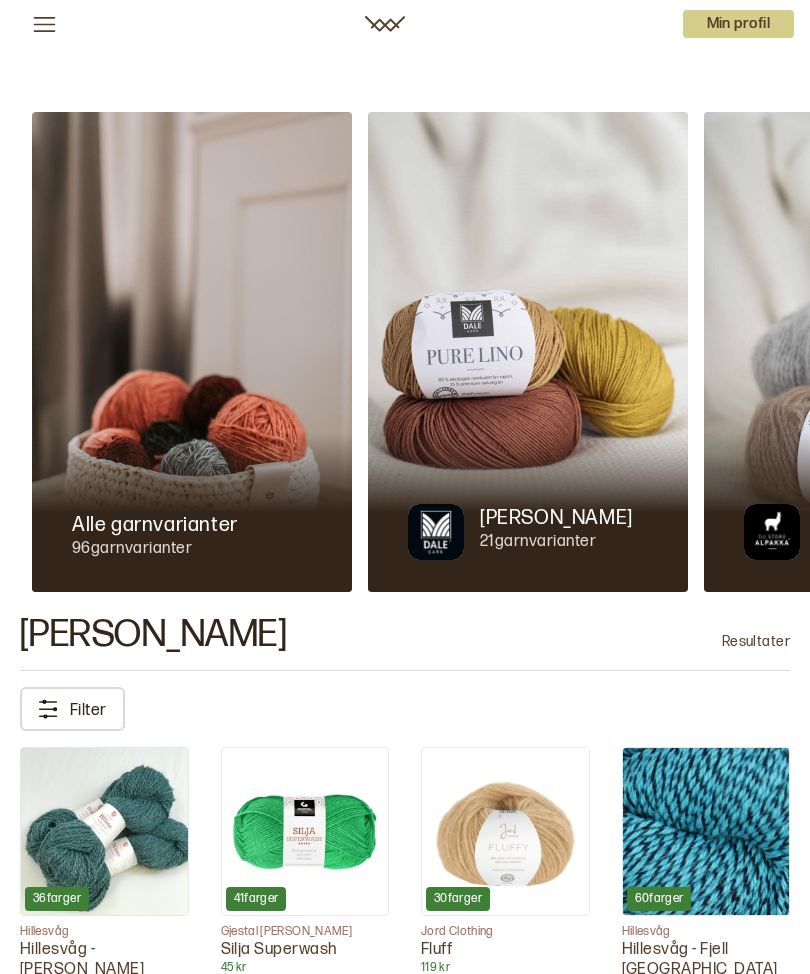 click at bounding box center (192, 512) 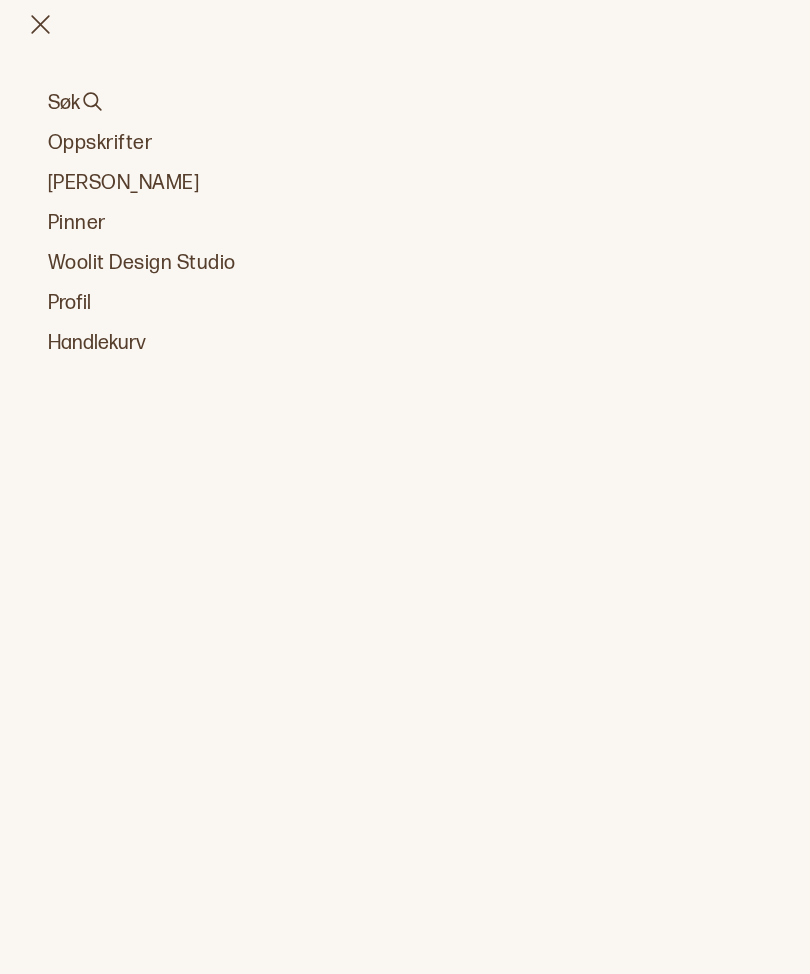click on "Garn" at bounding box center (405, 183) 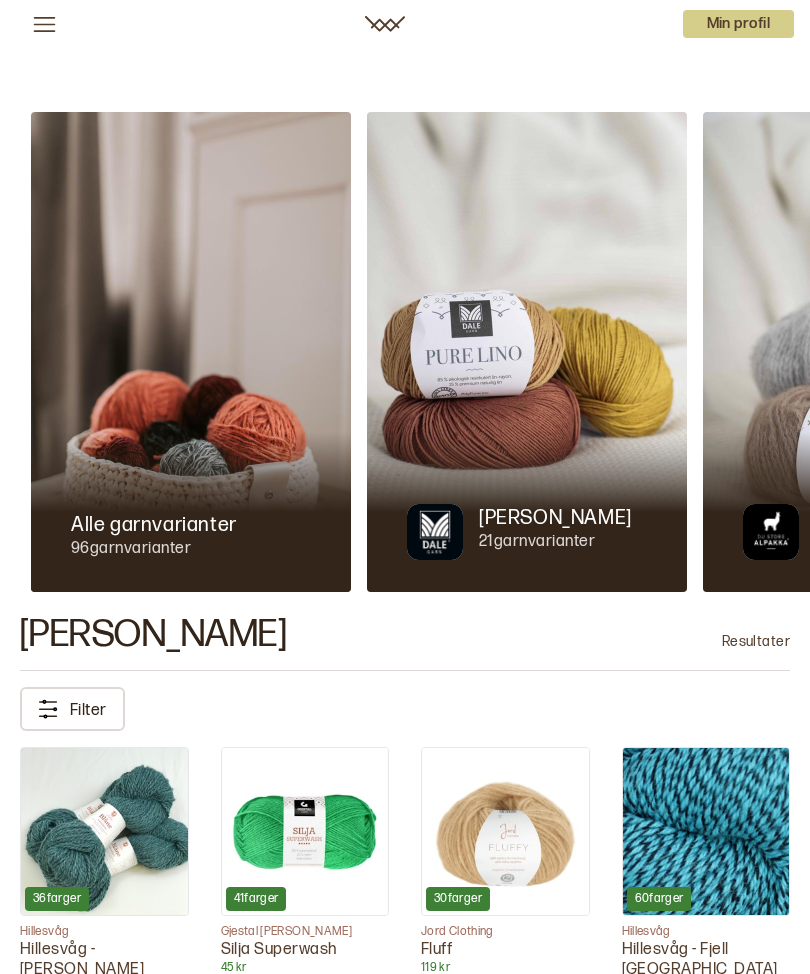 scroll, scrollTop: 0, scrollLeft: 0, axis: both 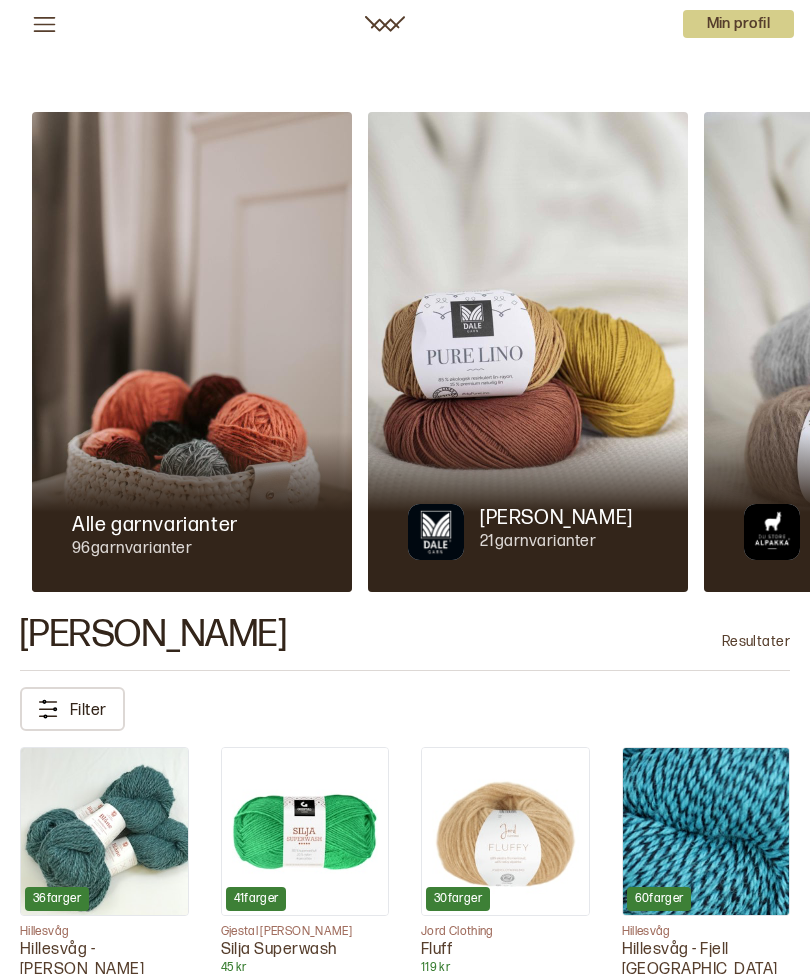 click at bounding box center [528, 352] 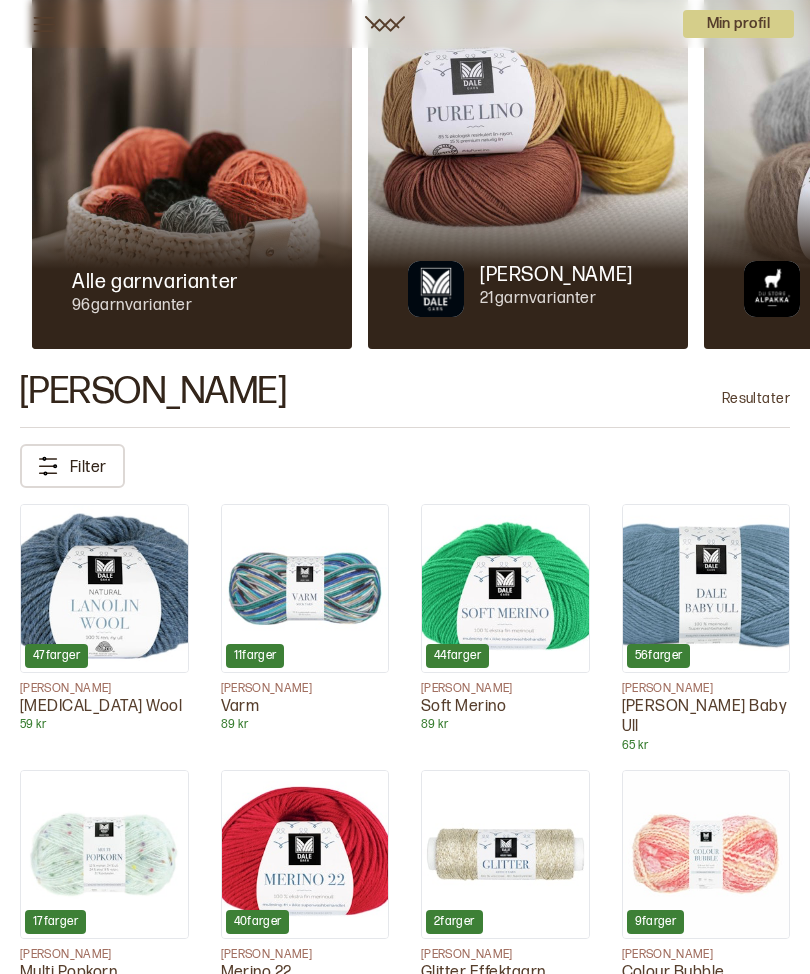 scroll, scrollTop: 0, scrollLeft: 0, axis: both 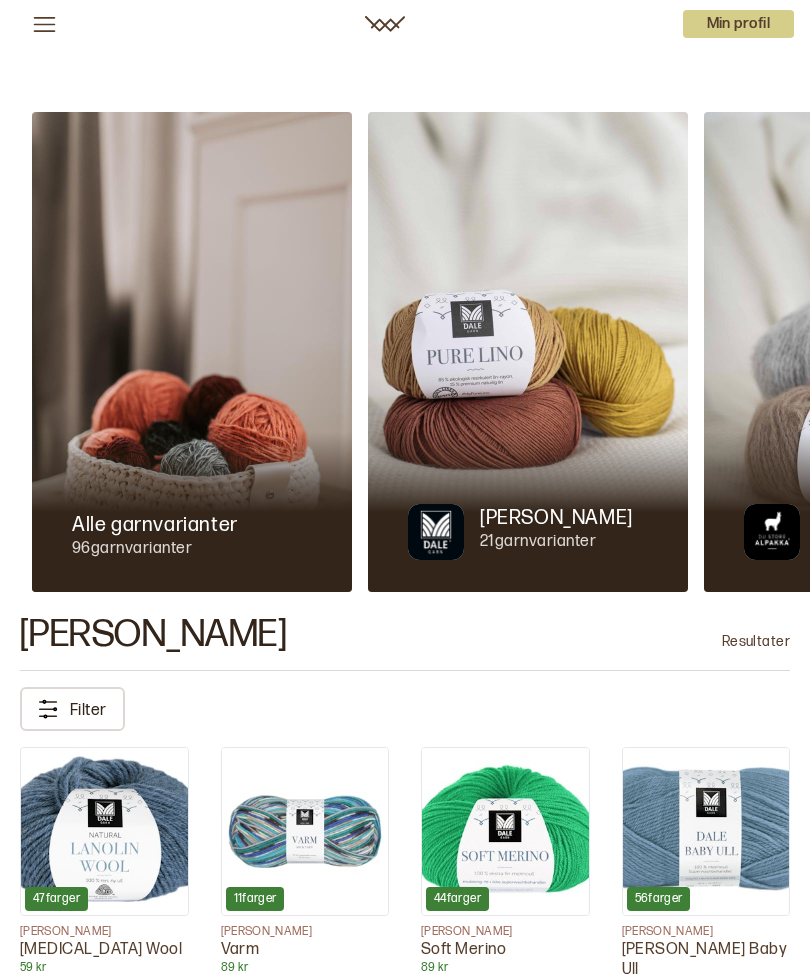 click at bounding box center (192, 512) 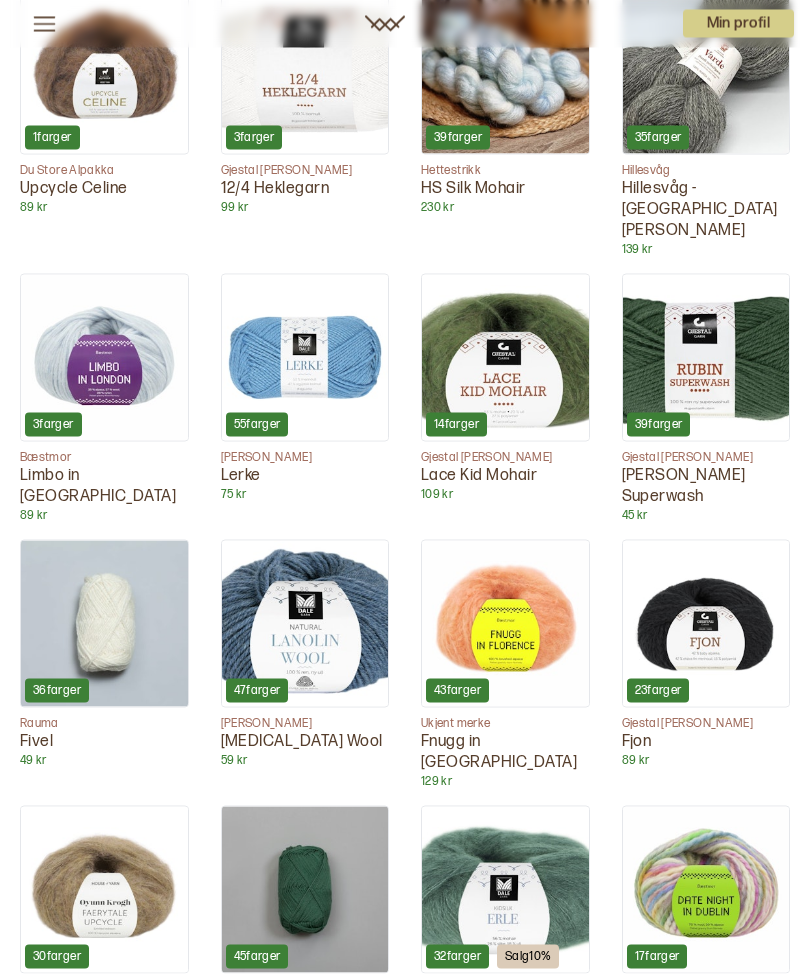 scroll, scrollTop: 2604, scrollLeft: 0, axis: vertical 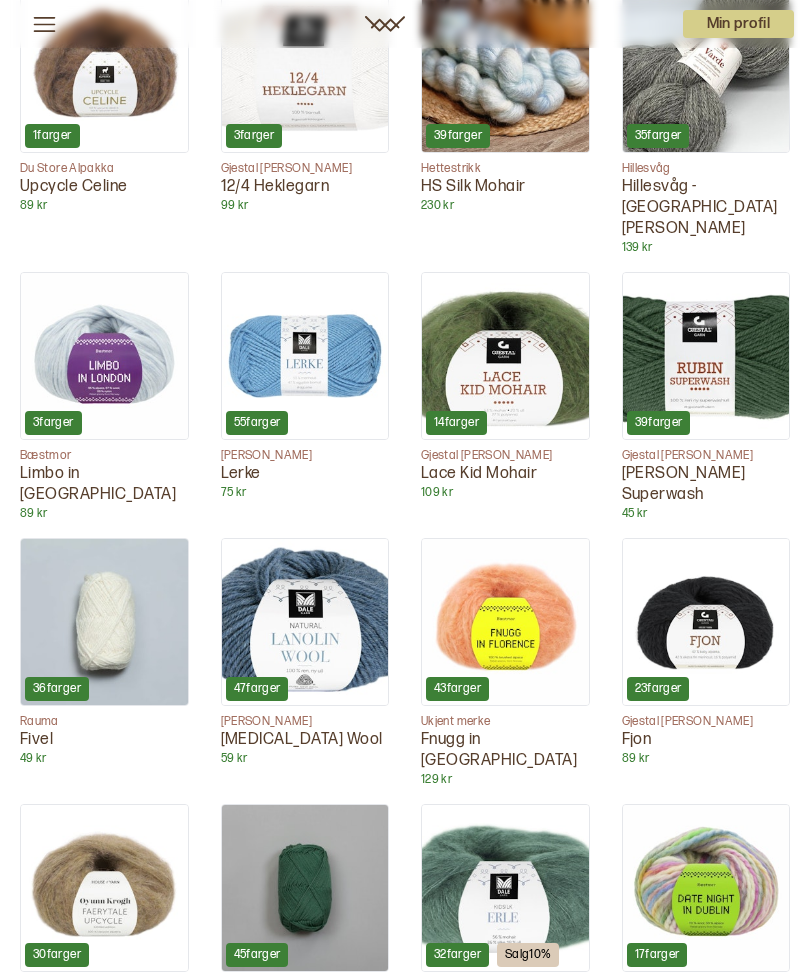 click at bounding box center (104, 622) 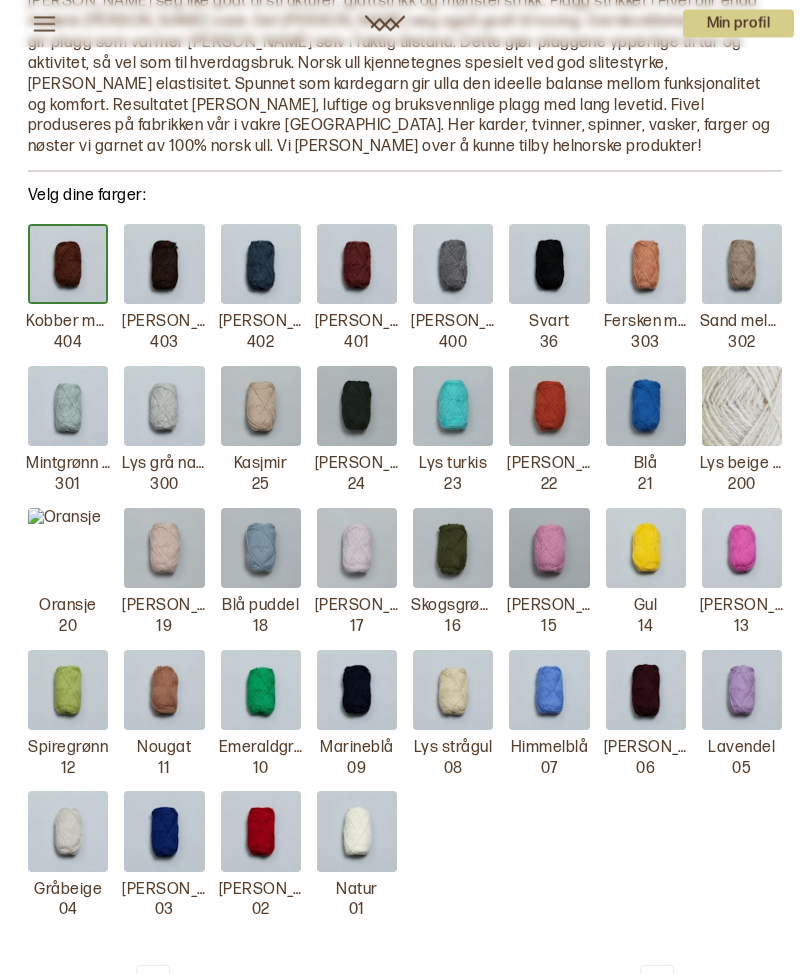 scroll, scrollTop: 1125, scrollLeft: 0, axis: vertical 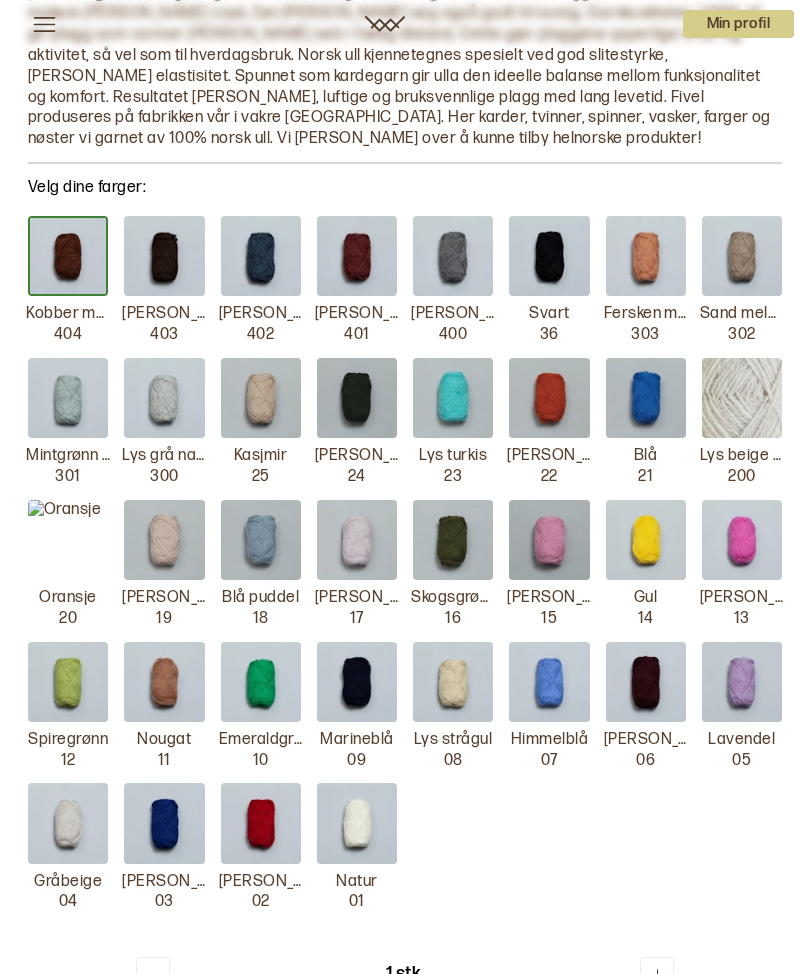 click at bounding box center (453, 398) 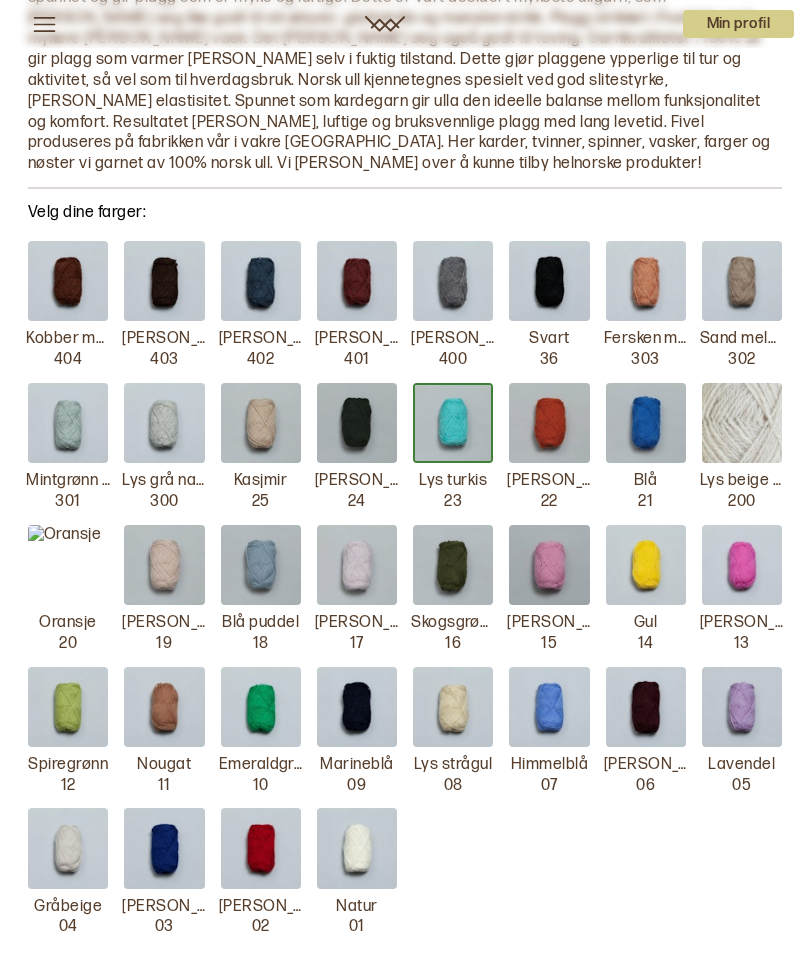 scroll, scrollTop: 1107, scrollLeft: 0, axis: vertical 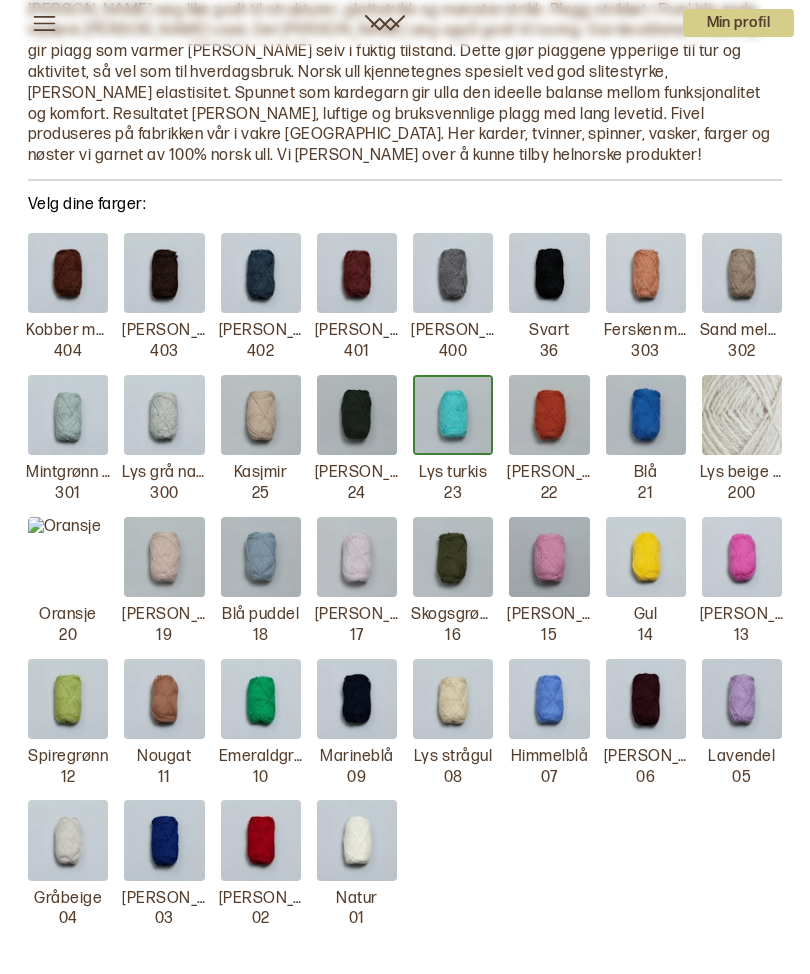 click at bounding box center [453, 416] 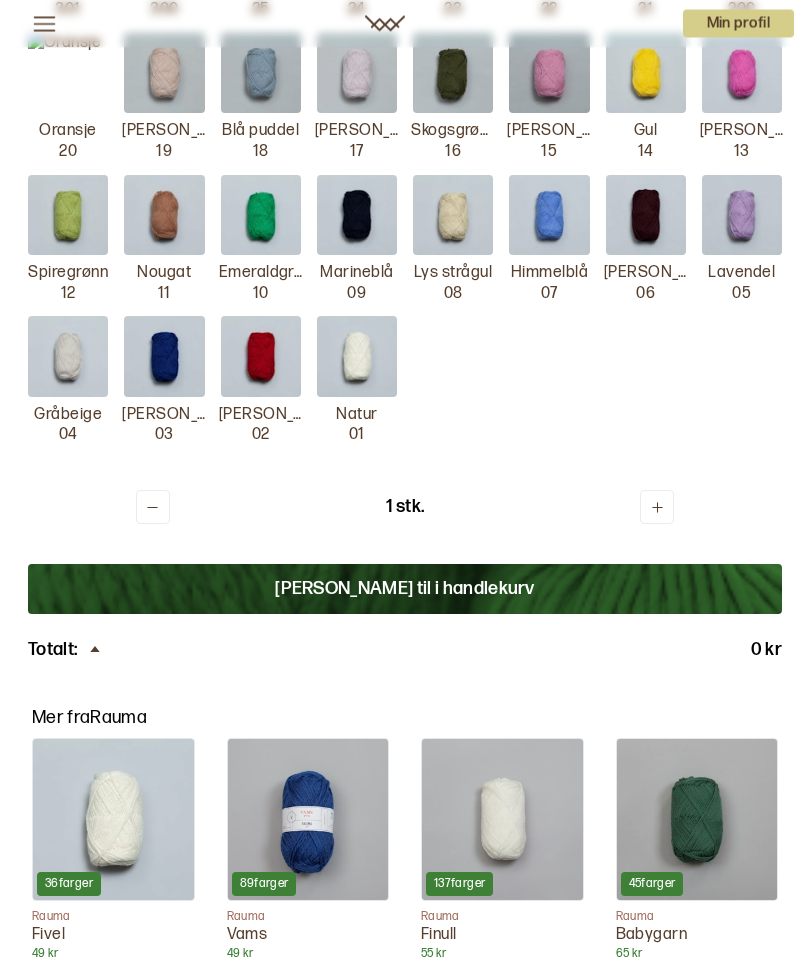 scroll, scrollTop: 1584, scrollLeft: 0, axis: vertical 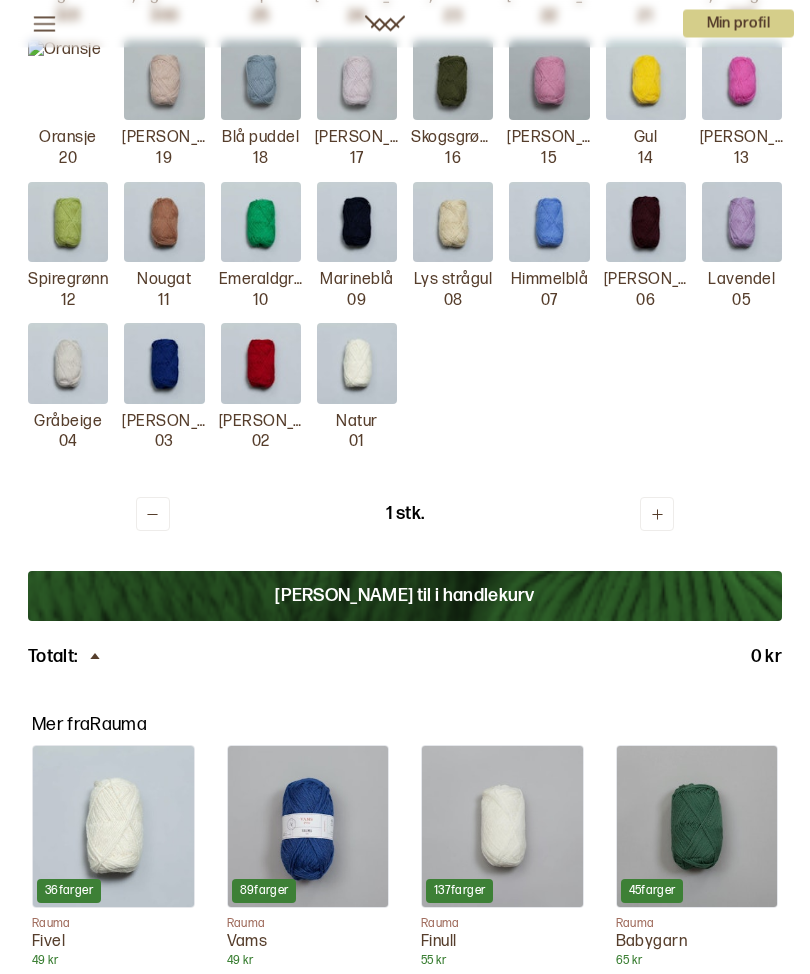 click on "Legg til i handlekurv" at bounding box center [405, 597] 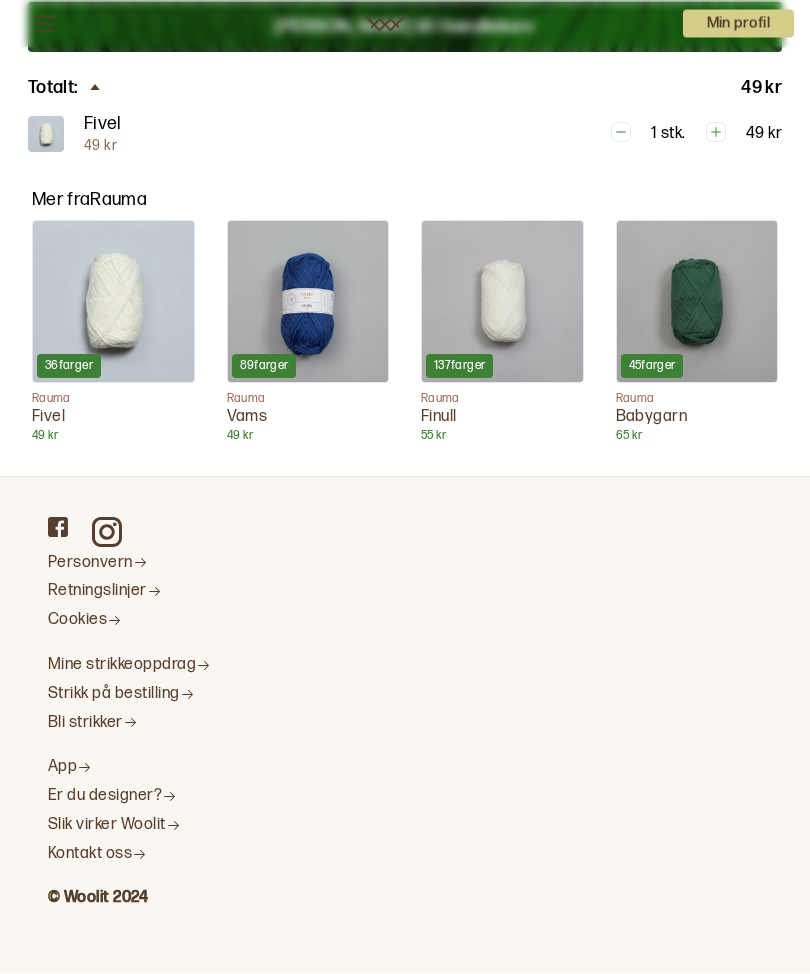scroll, scrollTop: 0, scrollLeft: 0, axis: both 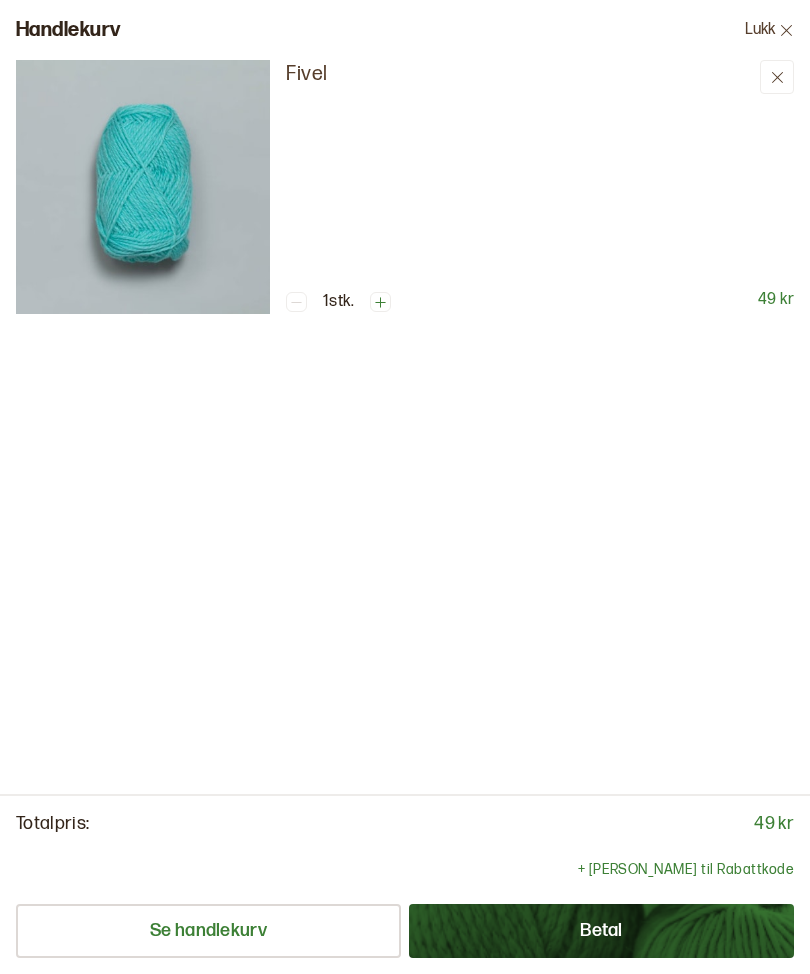 click 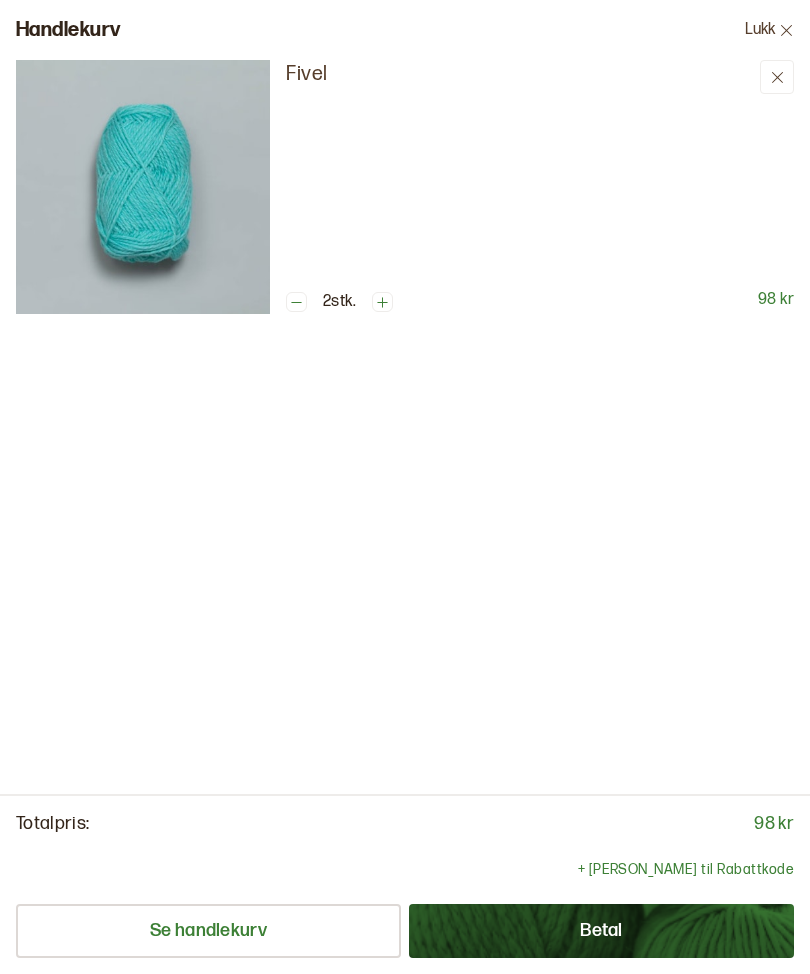 click 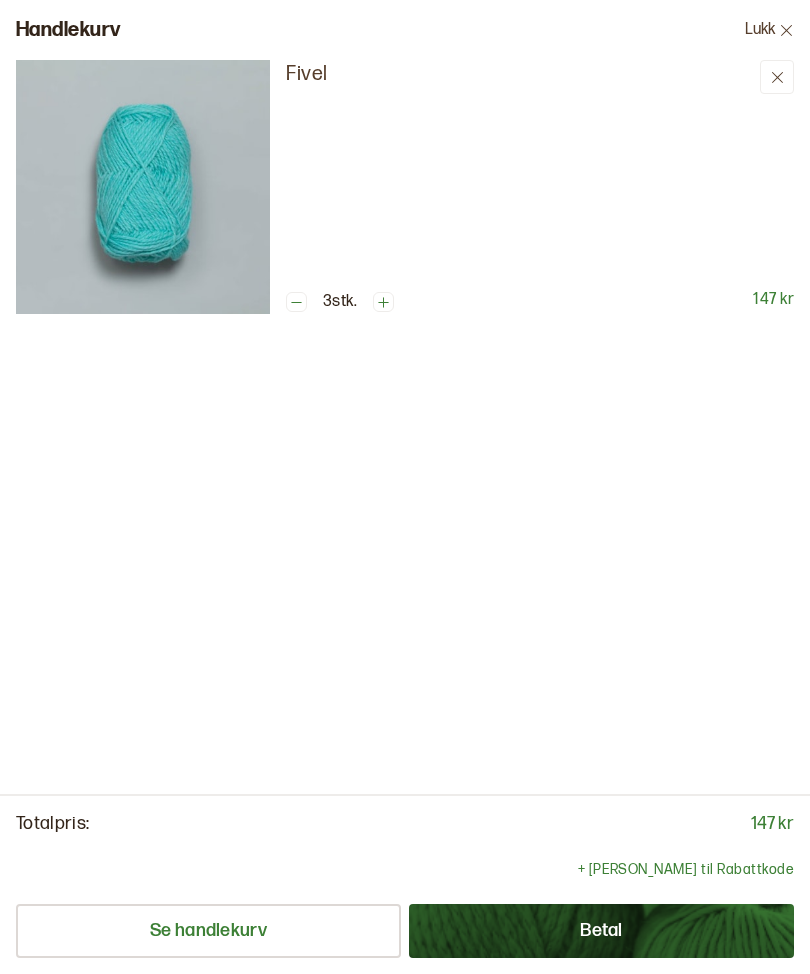 click 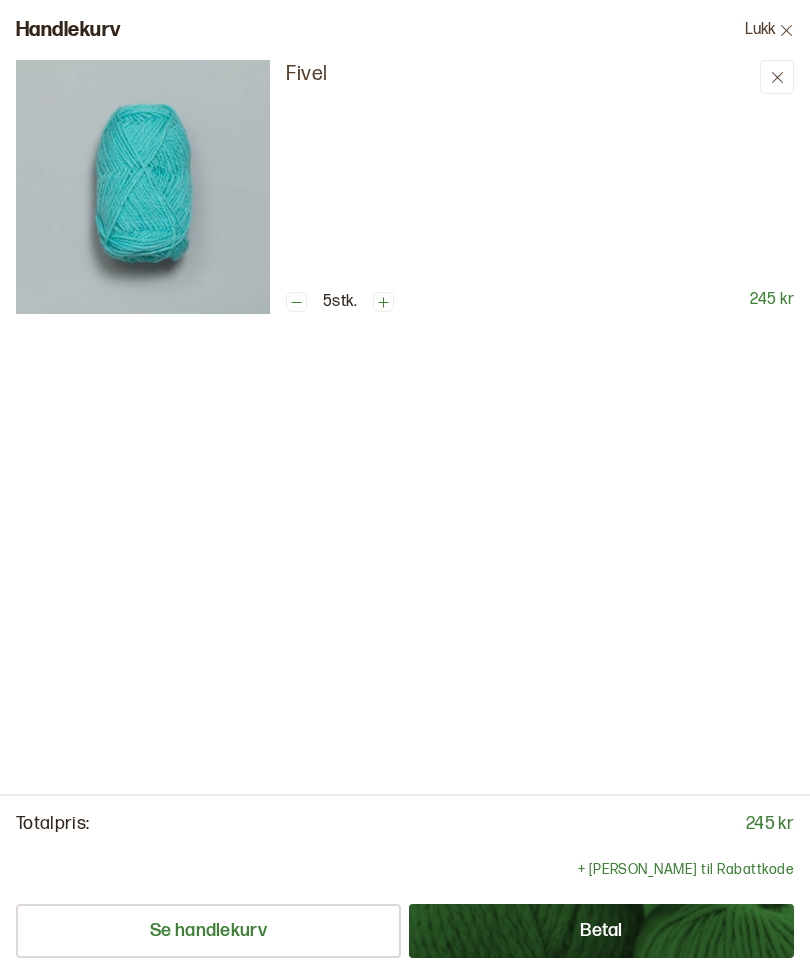 click 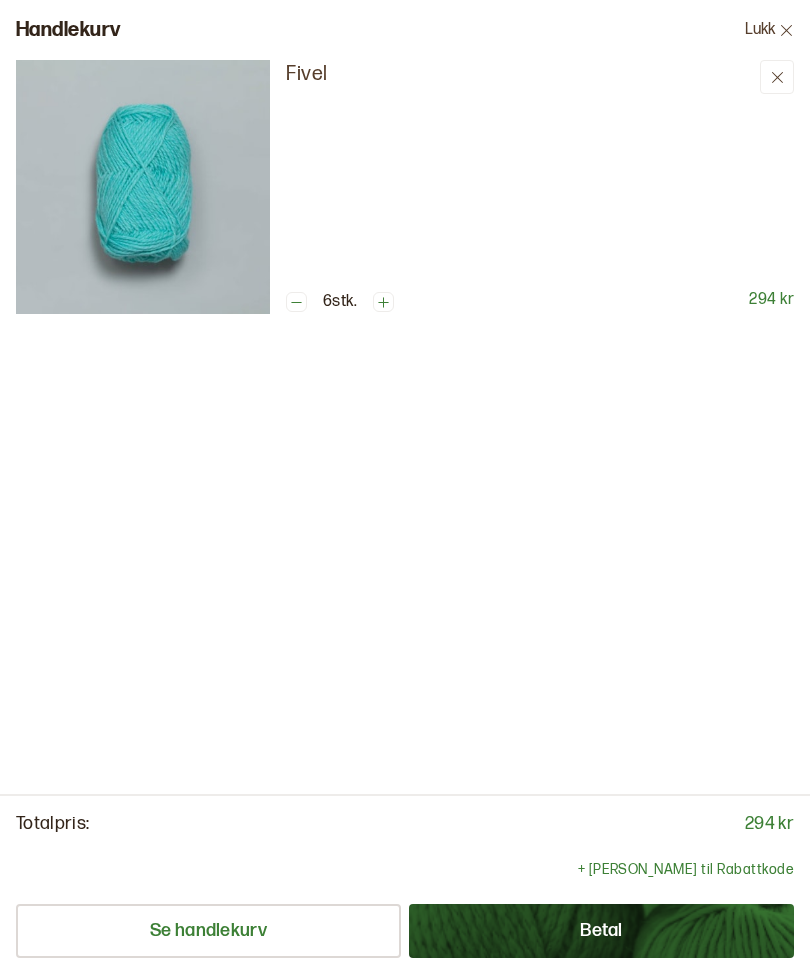click 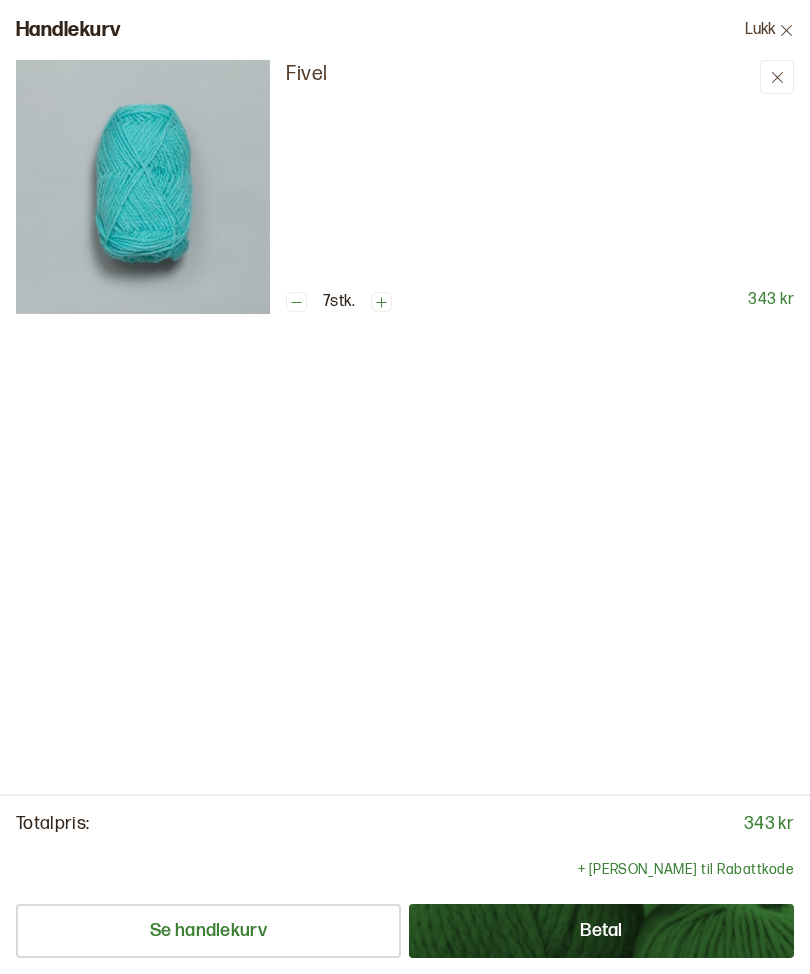 click 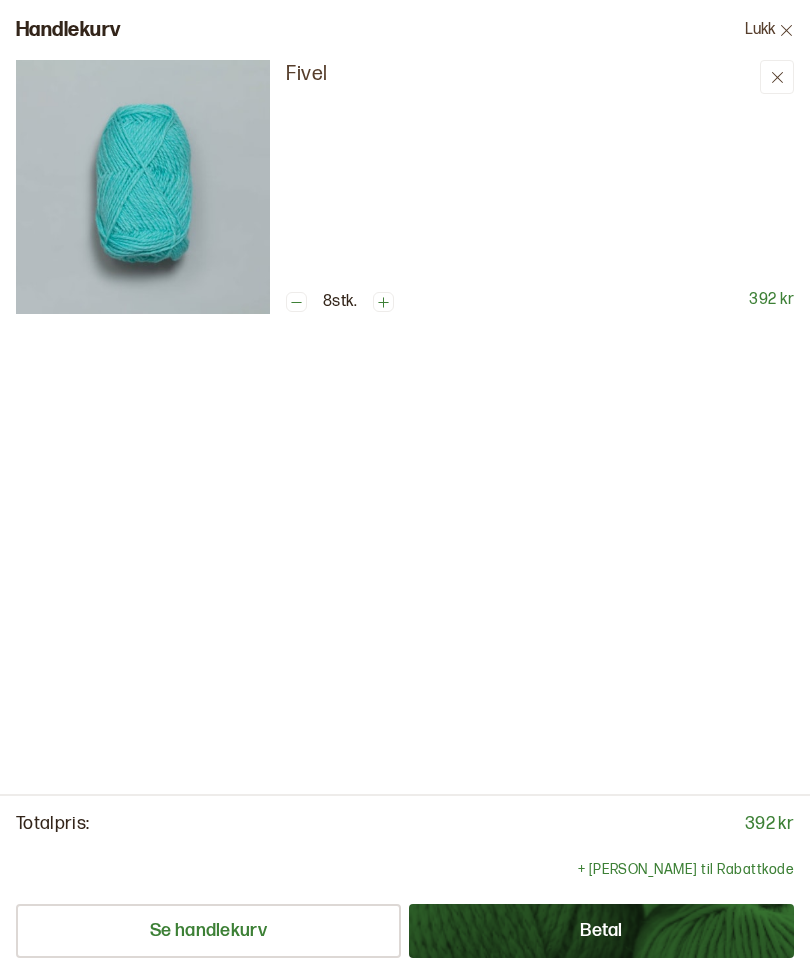 click at bounding box center [383, 302] 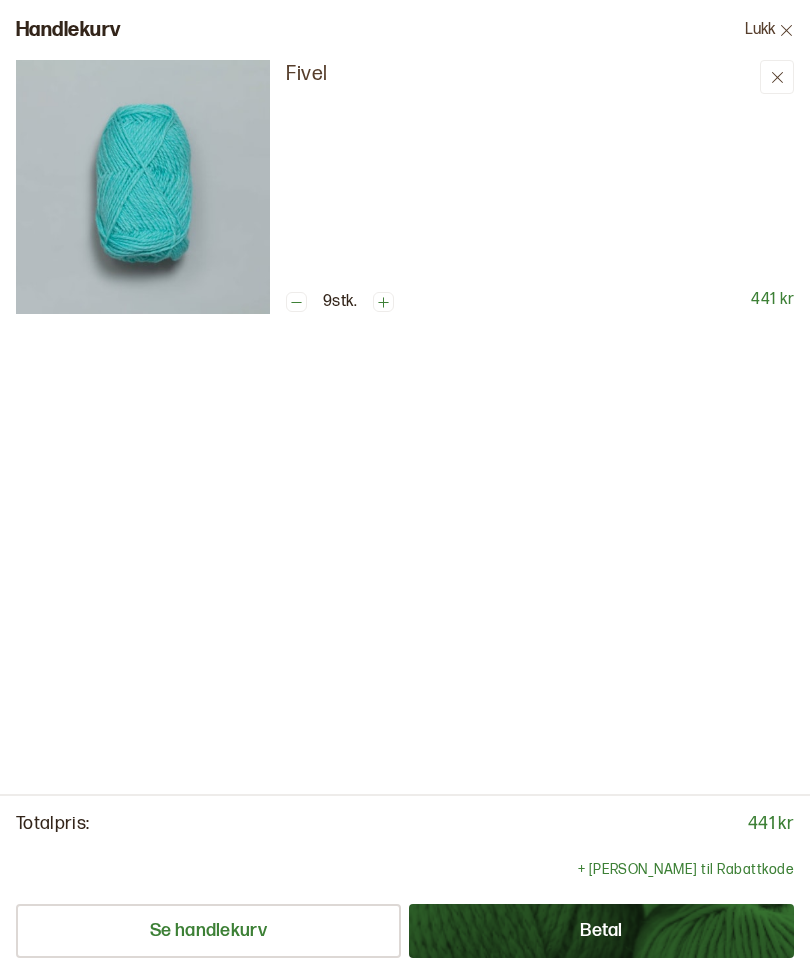 click at bounding box center [383, 302] 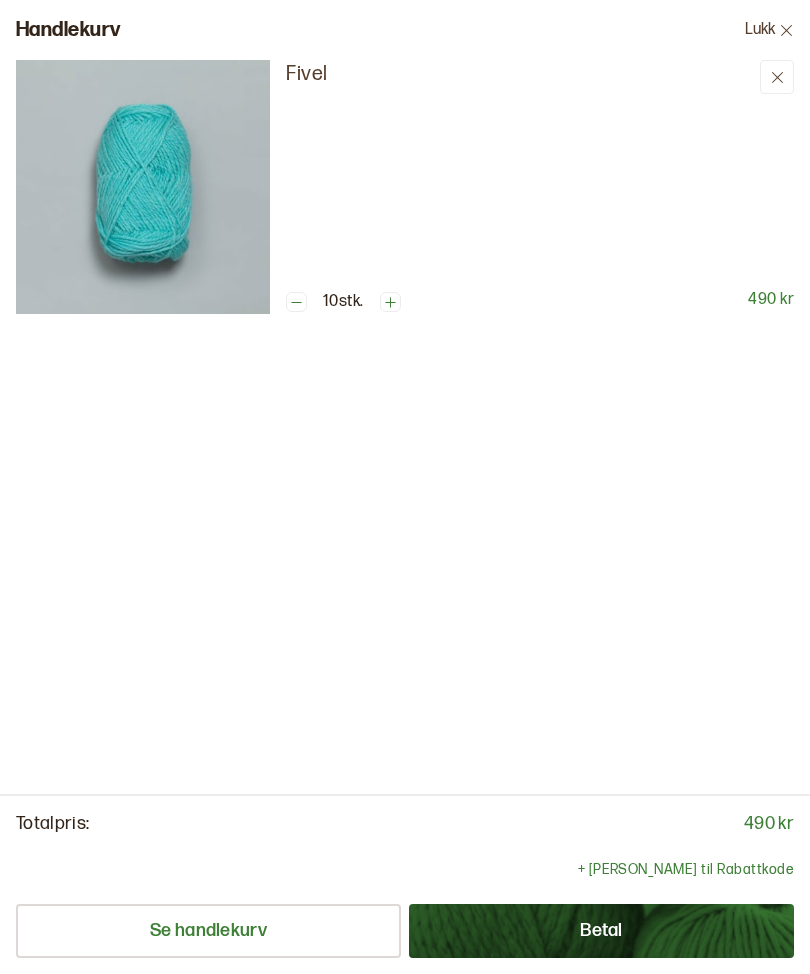 click on "Lukk" at bounding box center (769, 30) 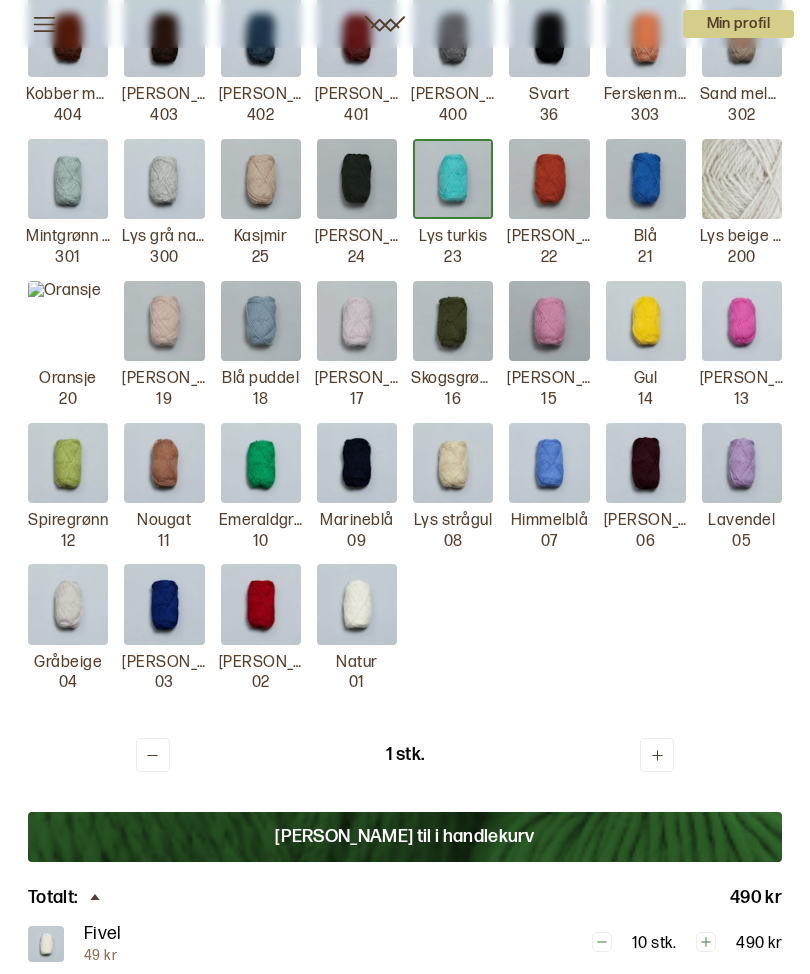 scroll, scrollTop: 1337, scrollLeft: 0, axis: vertical 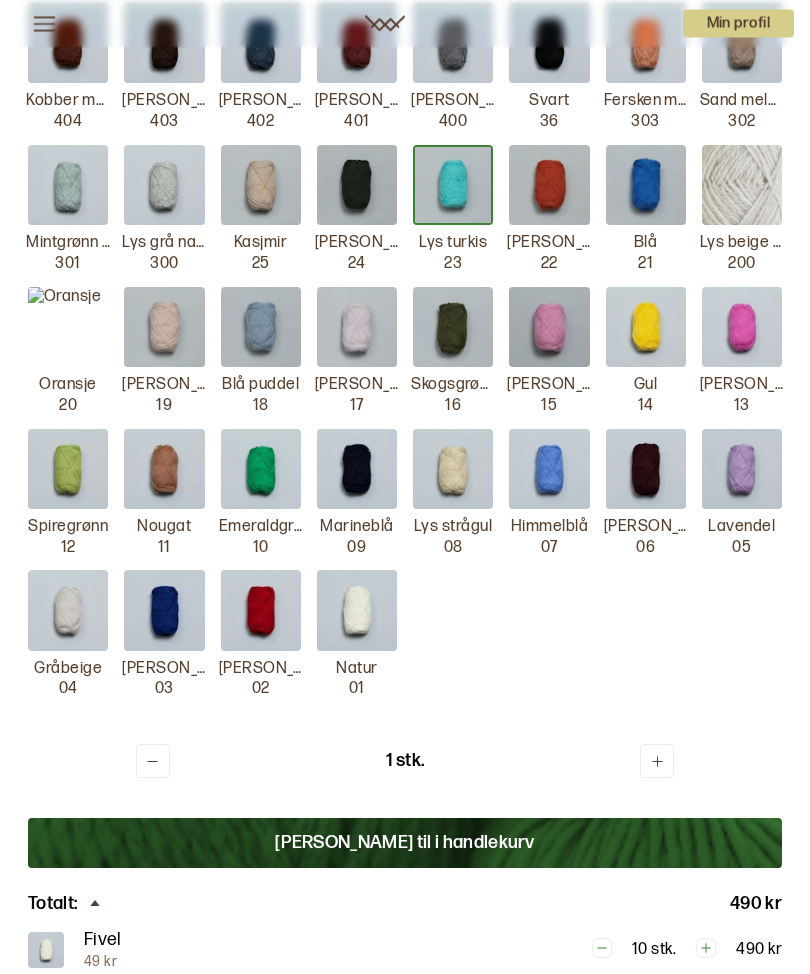 click at bounding box center [549, 328] 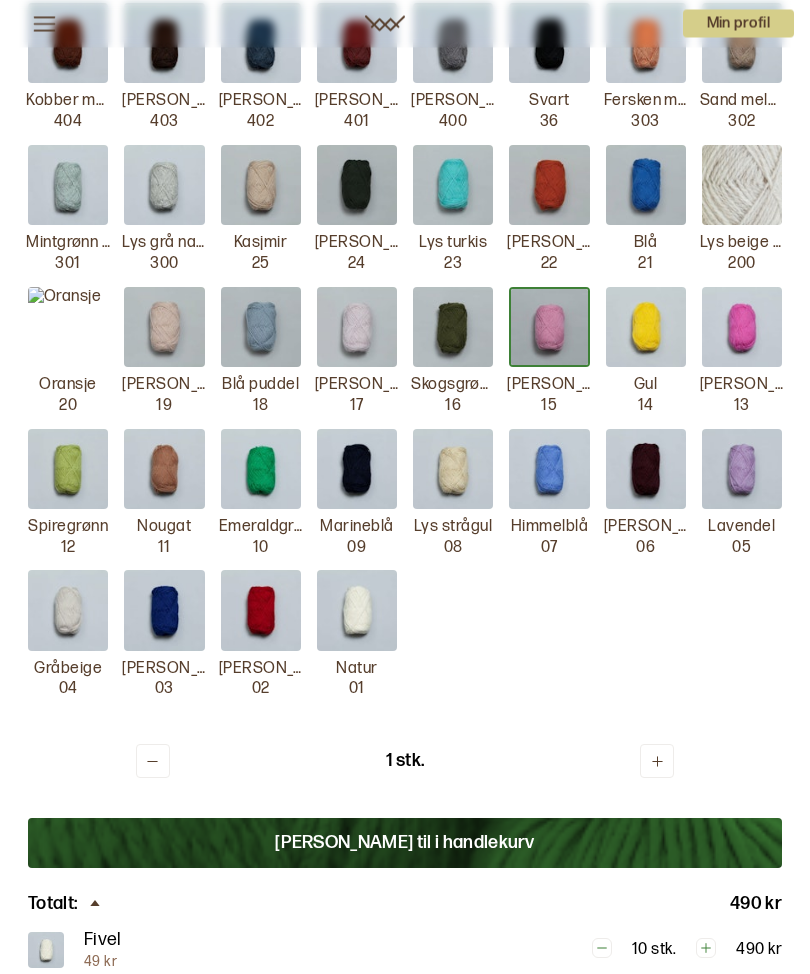 scroll, scrollTop: 1338, scrollLeft: 0, axis: vertical 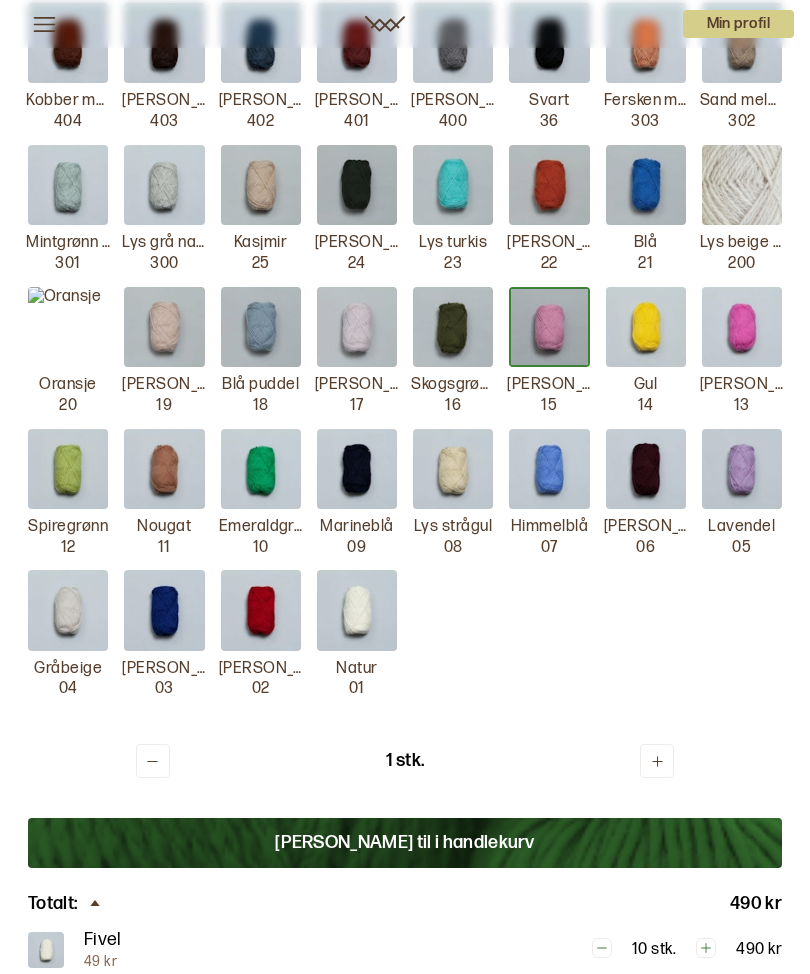 click on "Legg til i handlekurv" at bounding box center (405, 843) 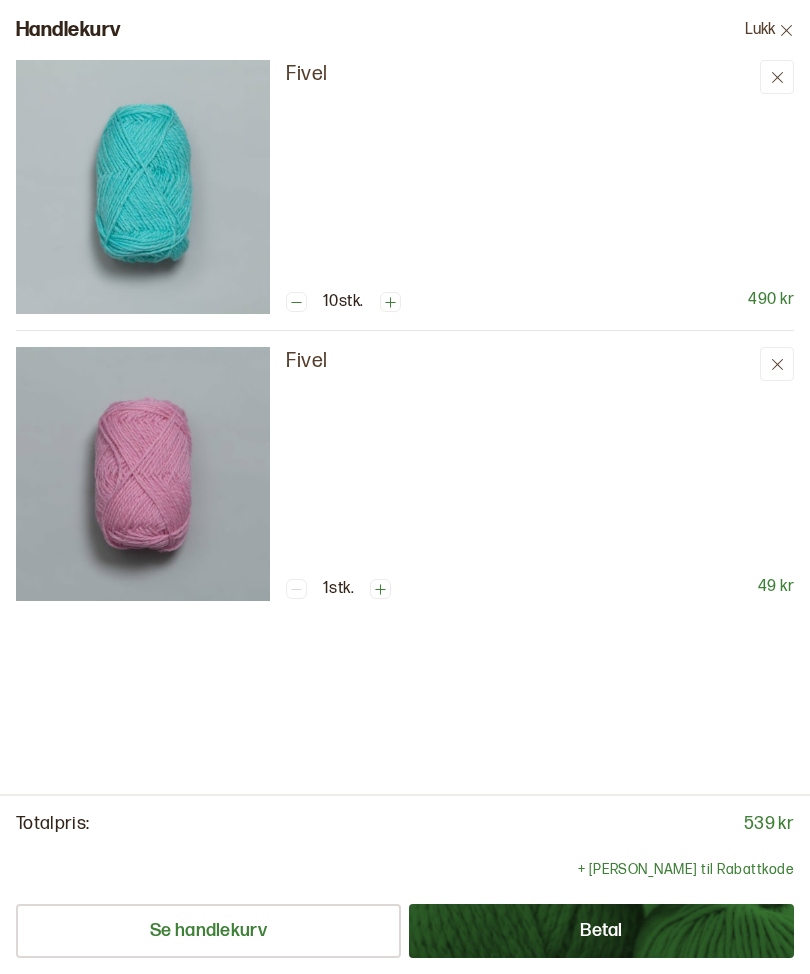 click 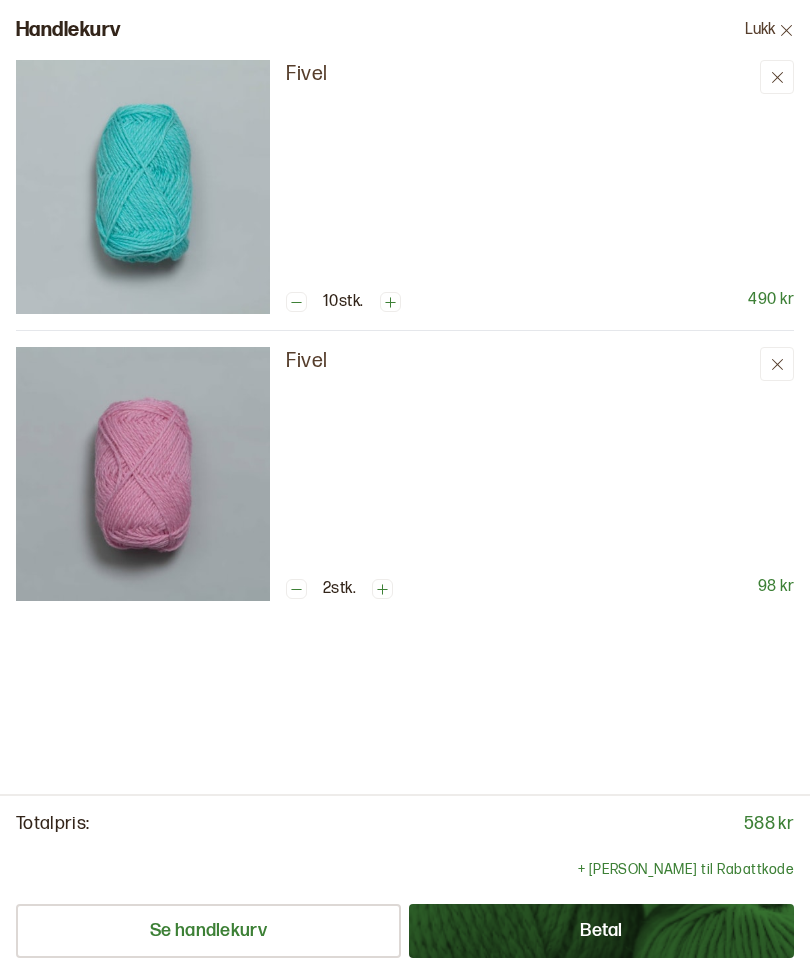 click 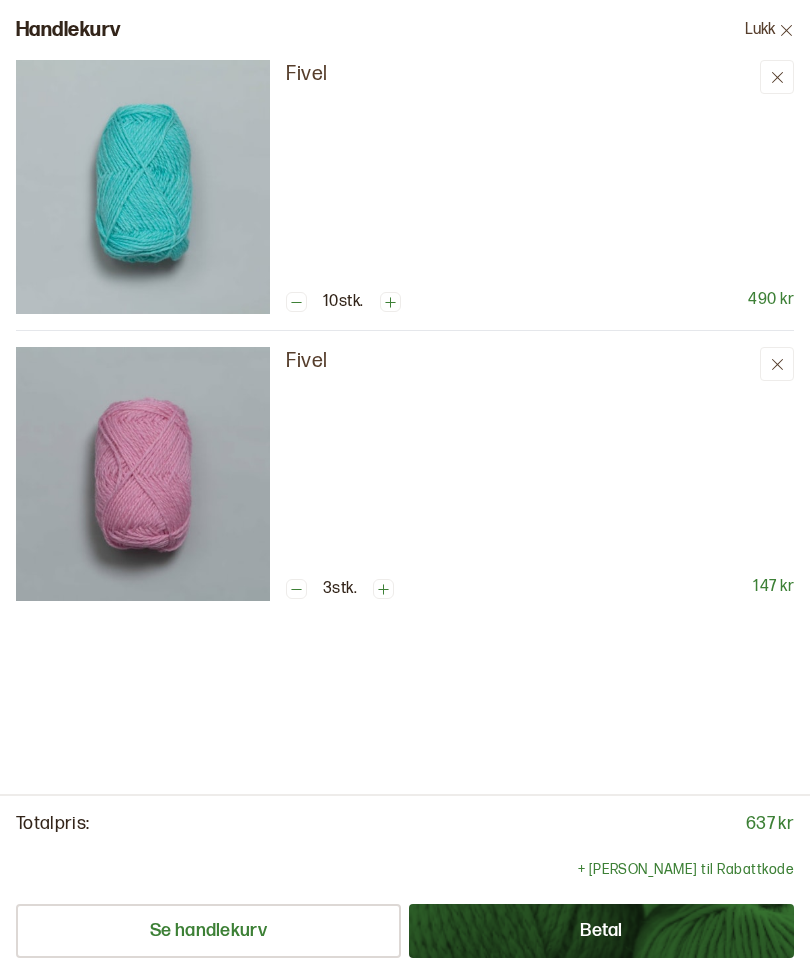 click 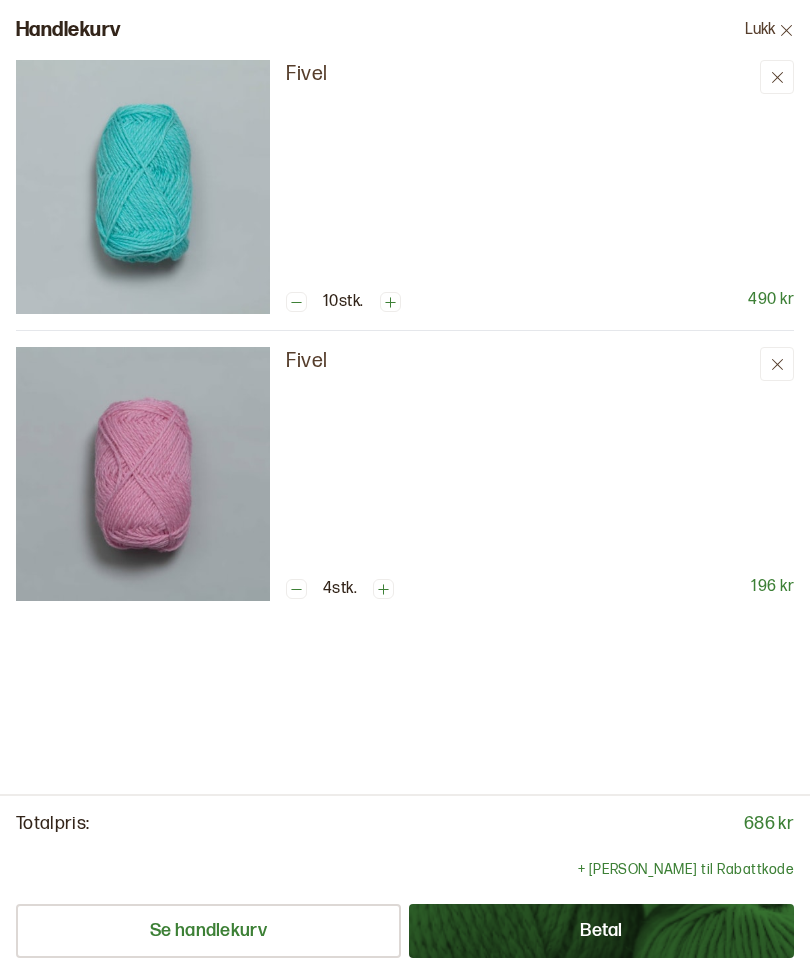 click 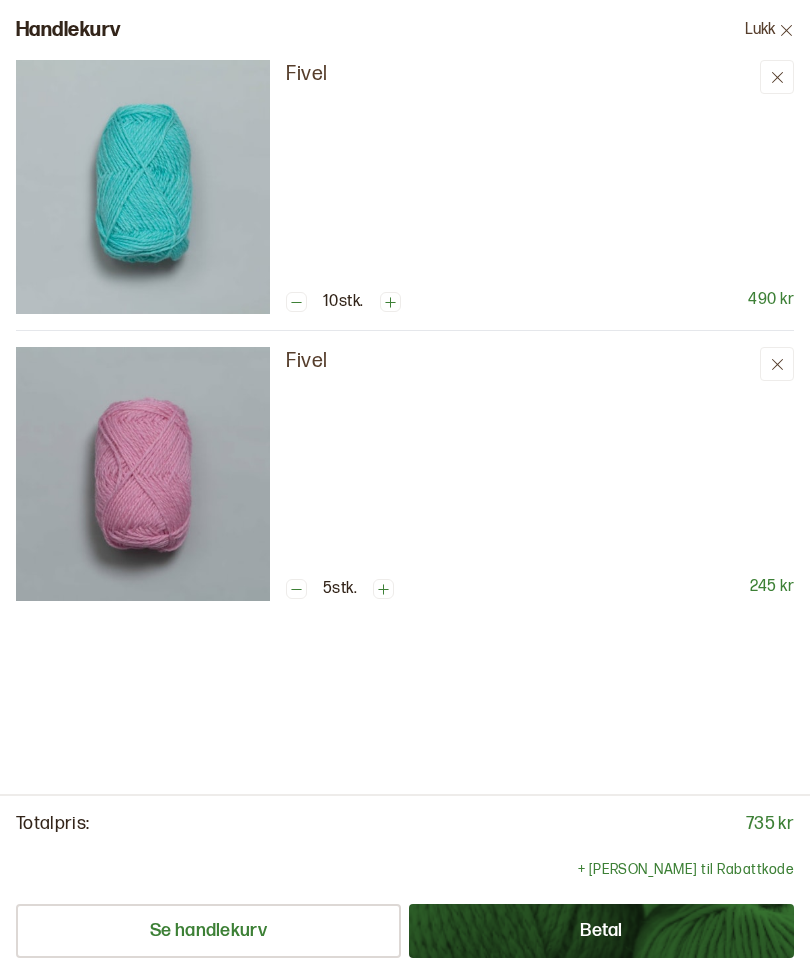 click 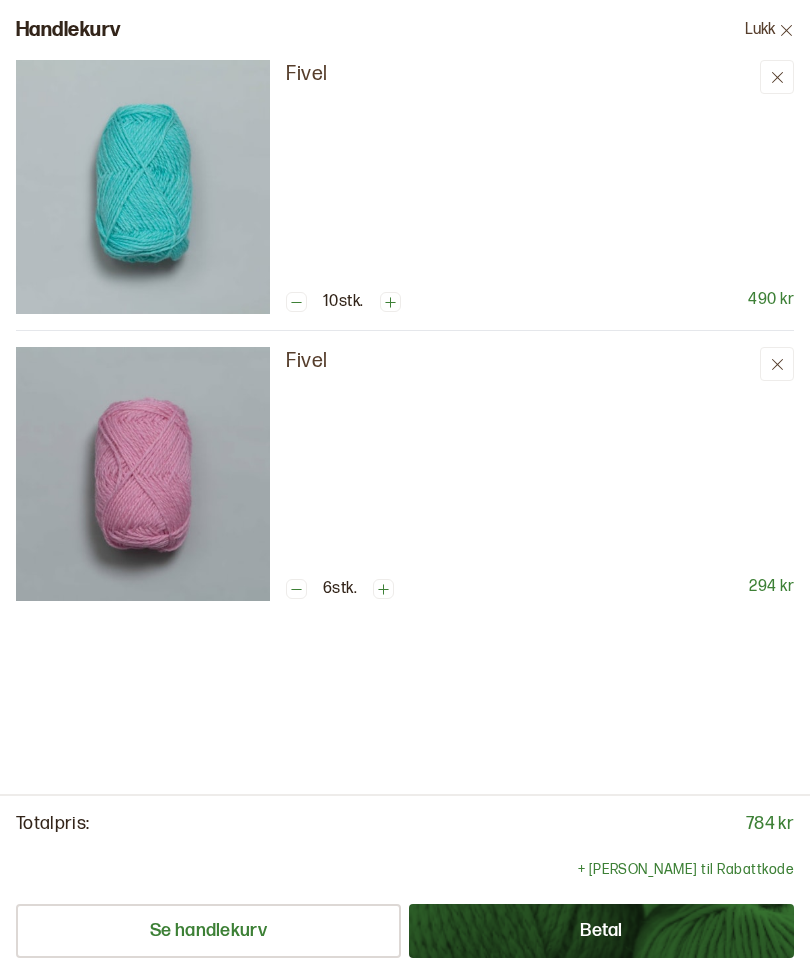 click on "Lukk" at bounding box center [769, 30] 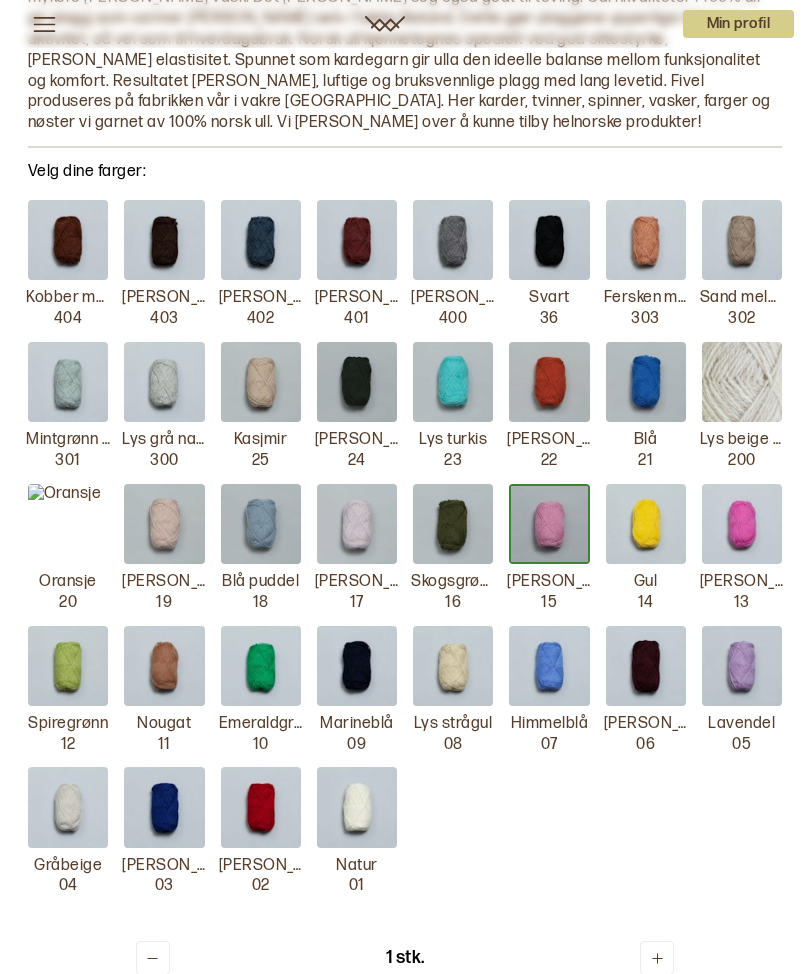 scroll, scrollTop: 1136, scrollLeft: 0, axis: vertical 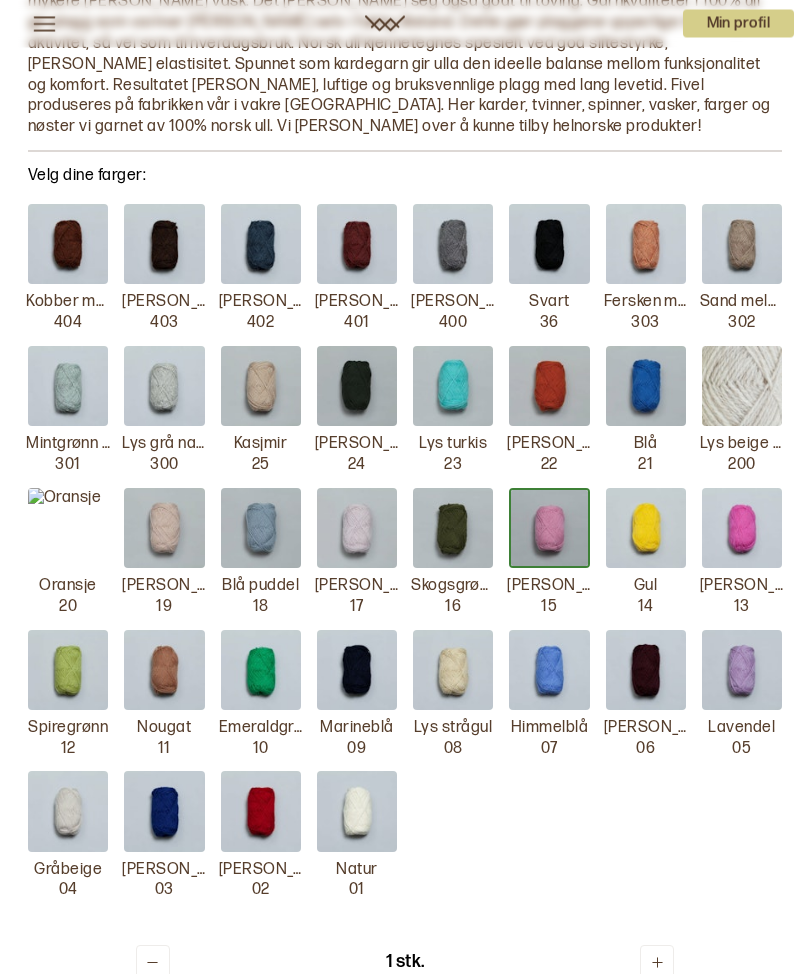 click at bounding box center (357, 812) 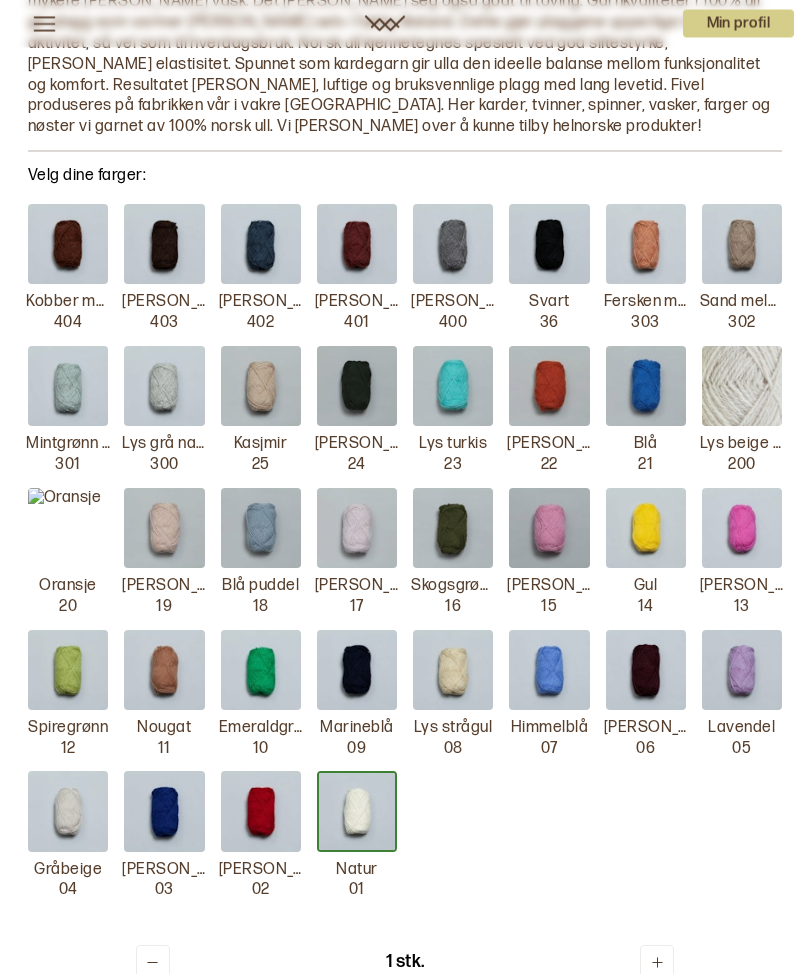 scroll, scrollTop: 1137, scrollLeft: 0, axis: vertical 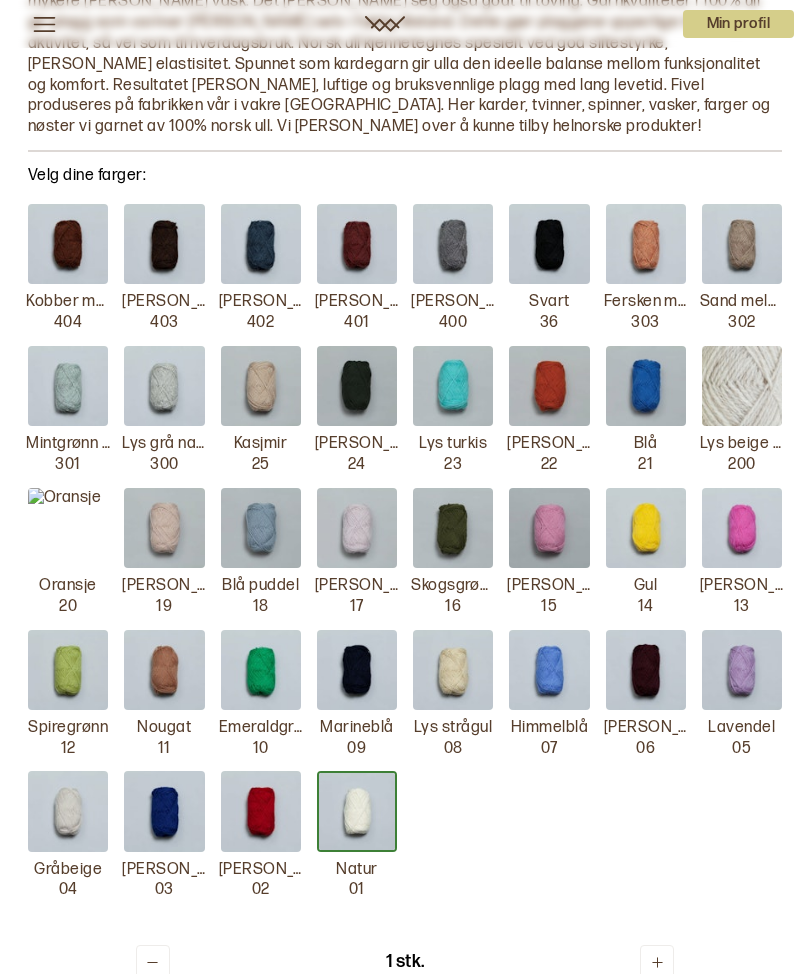 click on "Legg til i handlekurv" at bounding box center [405, 1044] 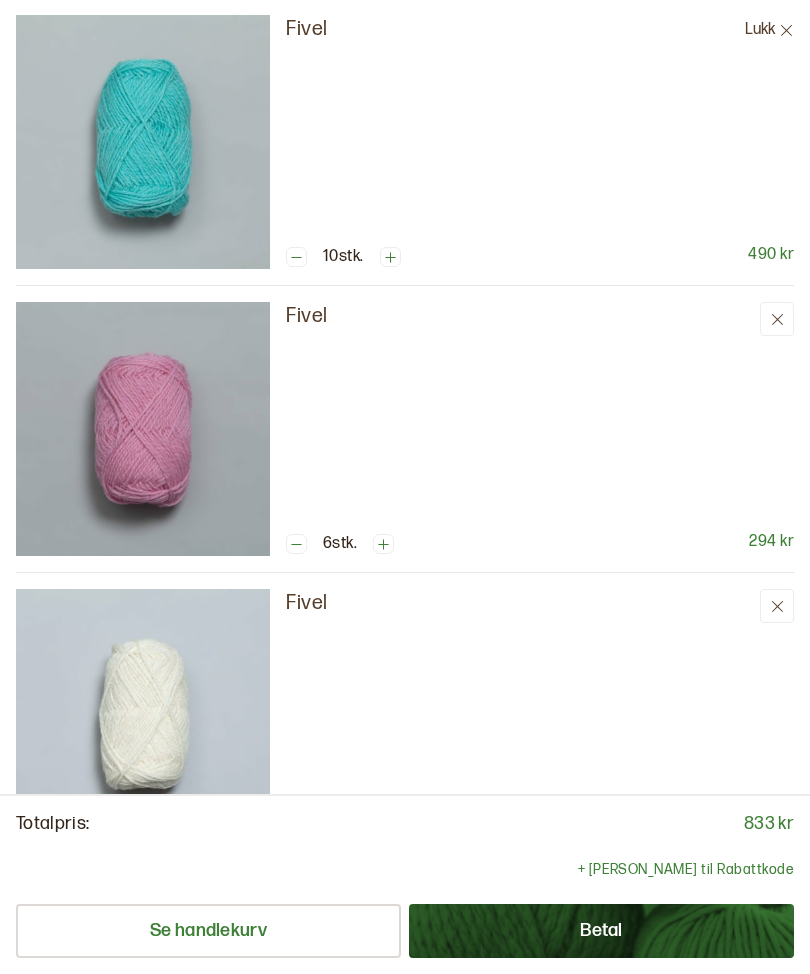 scroll, scrollTop: 44, scrollLeft: 0, axis: vertical 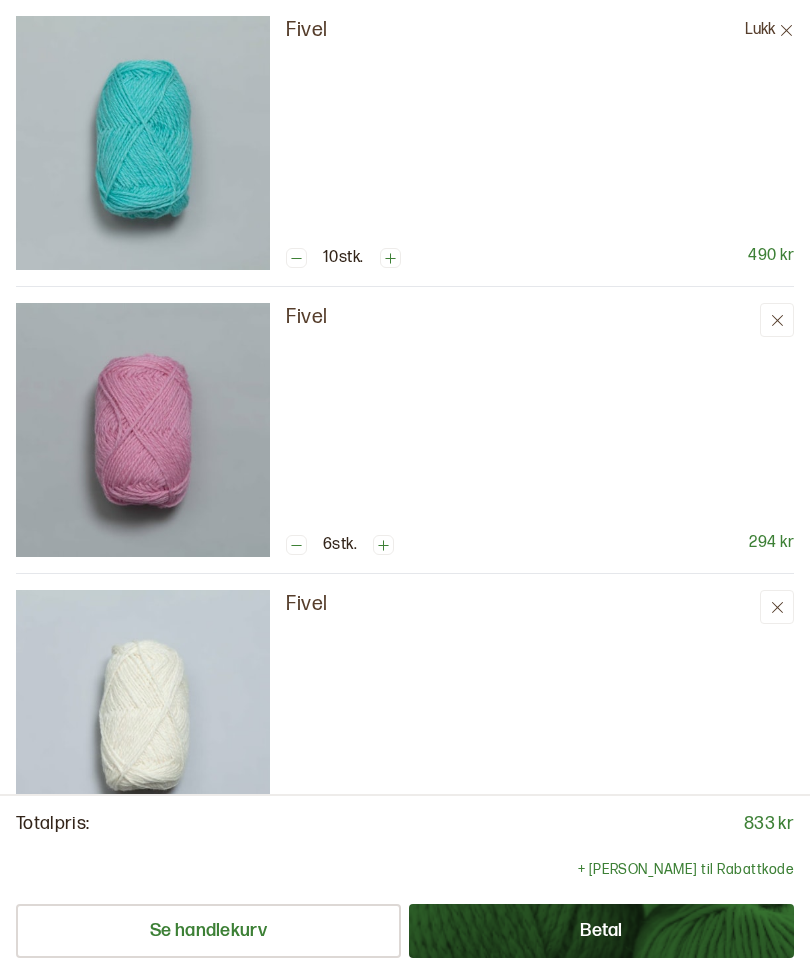 click 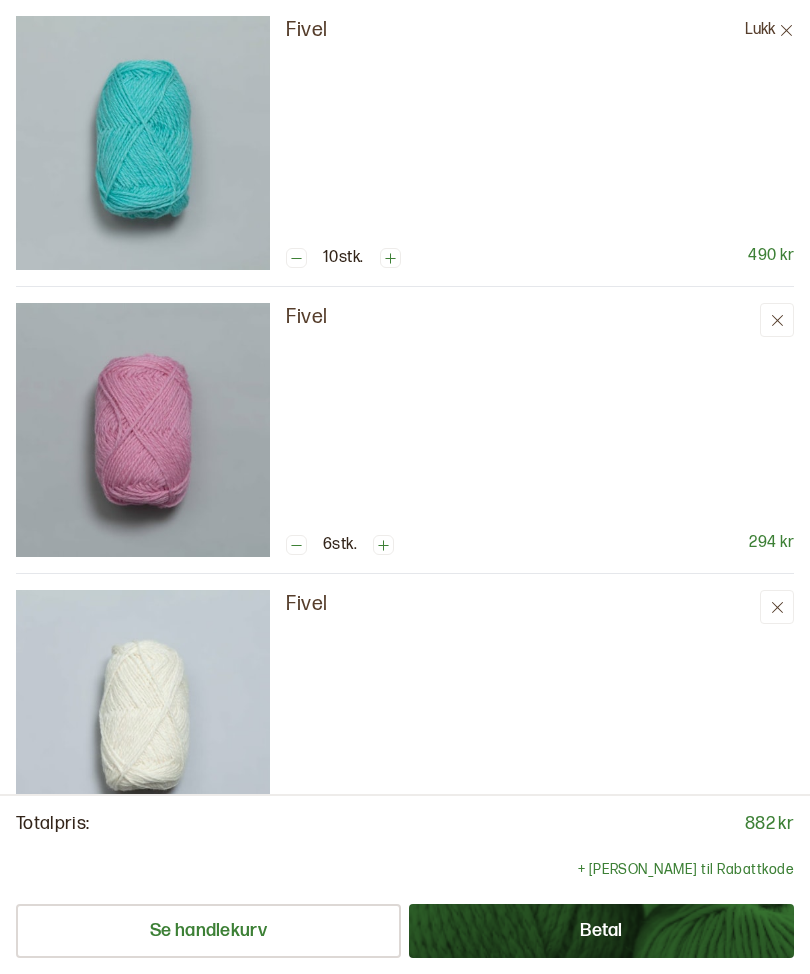 click 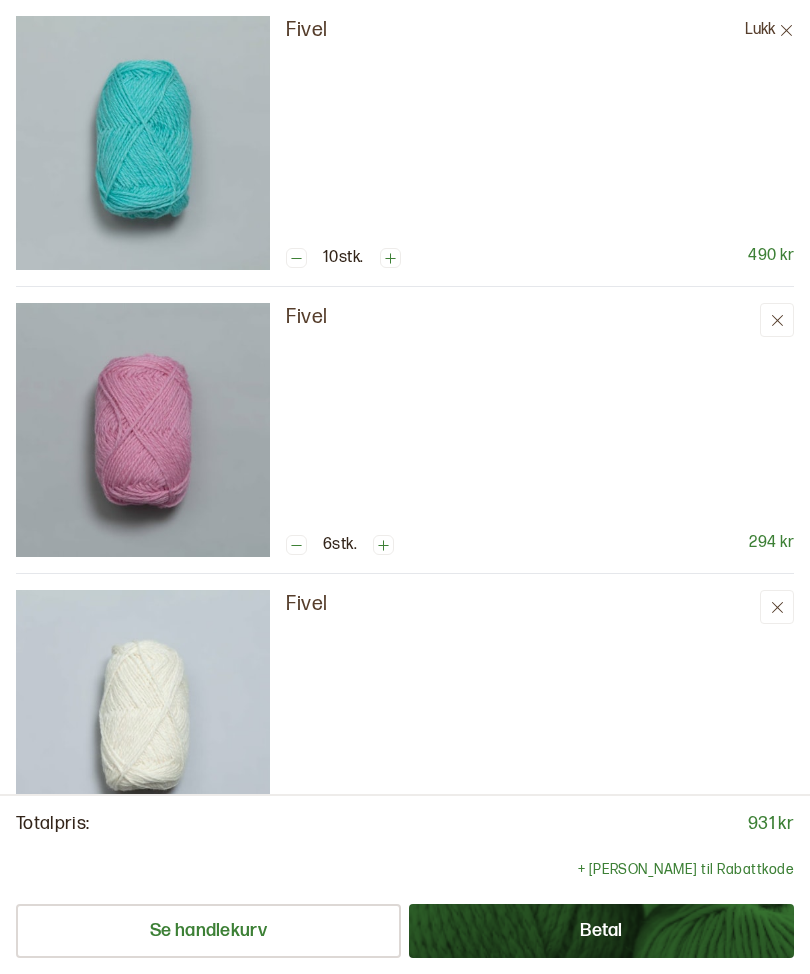 click 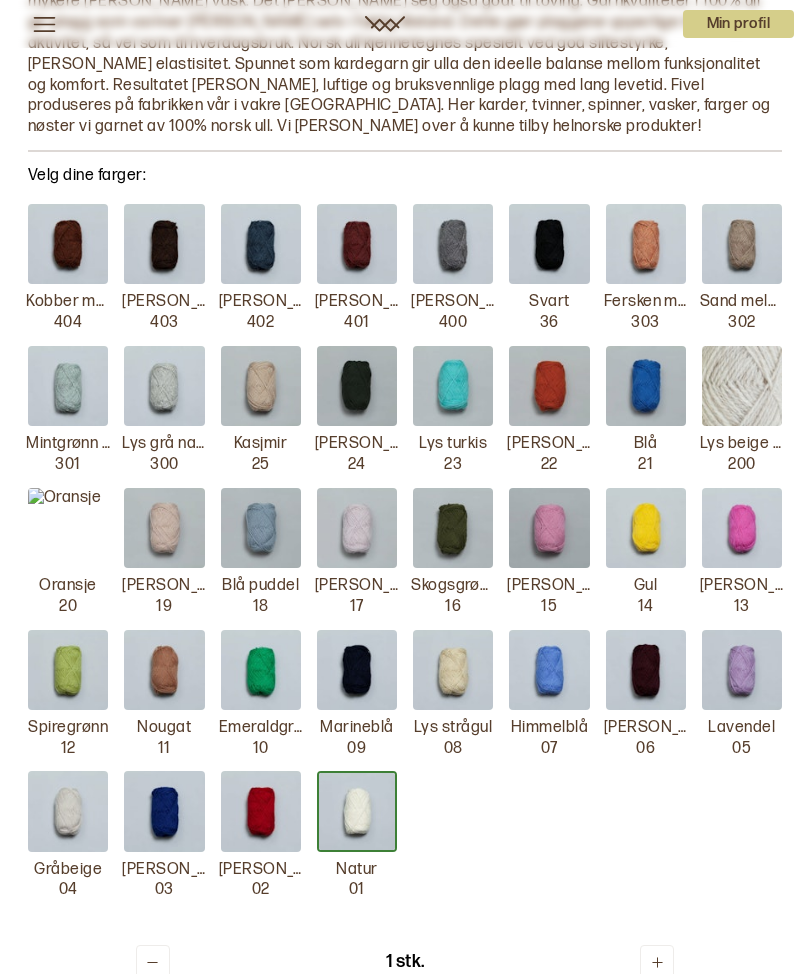click at bounding box center [742, 670] 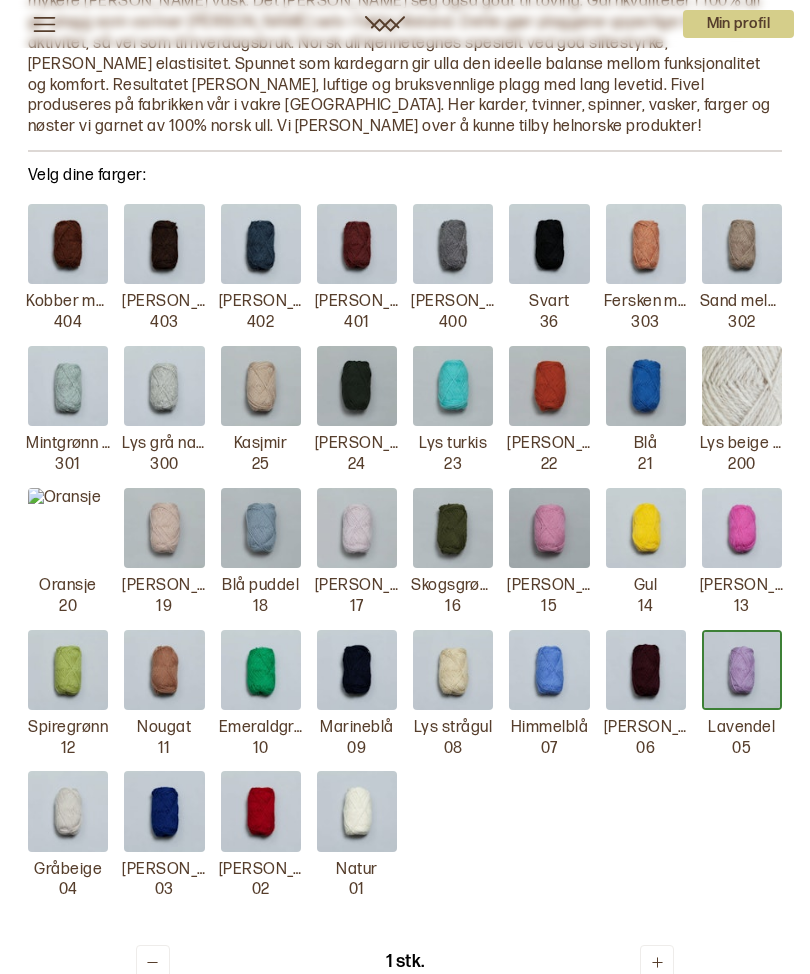 click on "1 stk." at bounding box center [405, 962] 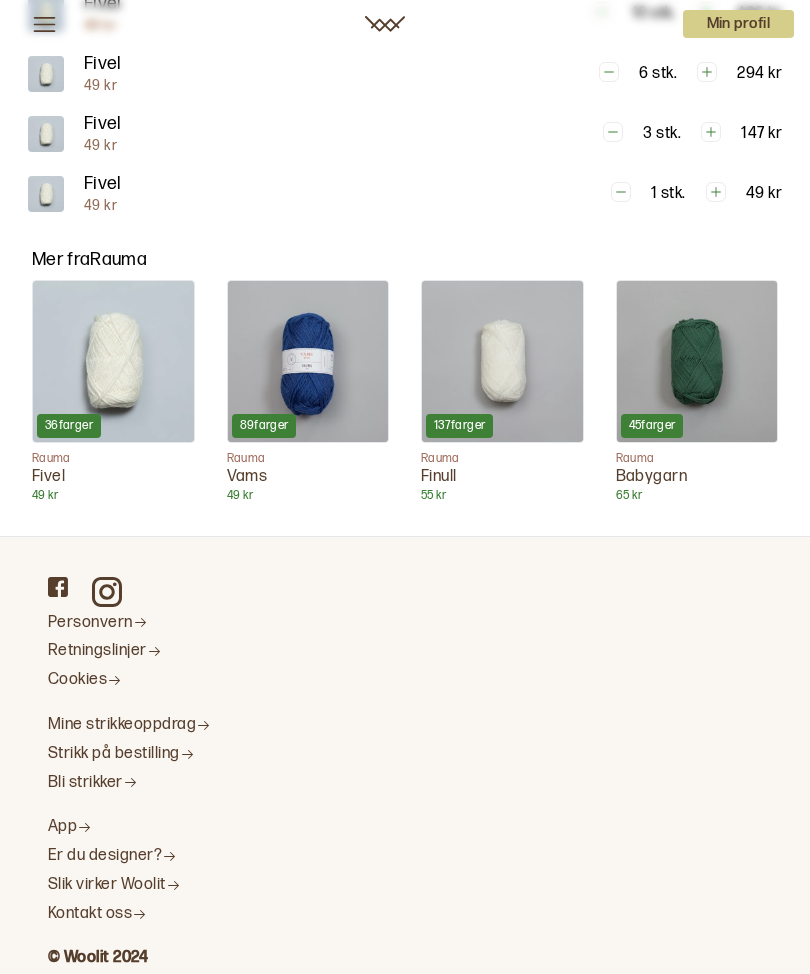 scroll, scrollTop: 0, scrollLeft: 0, axis: both 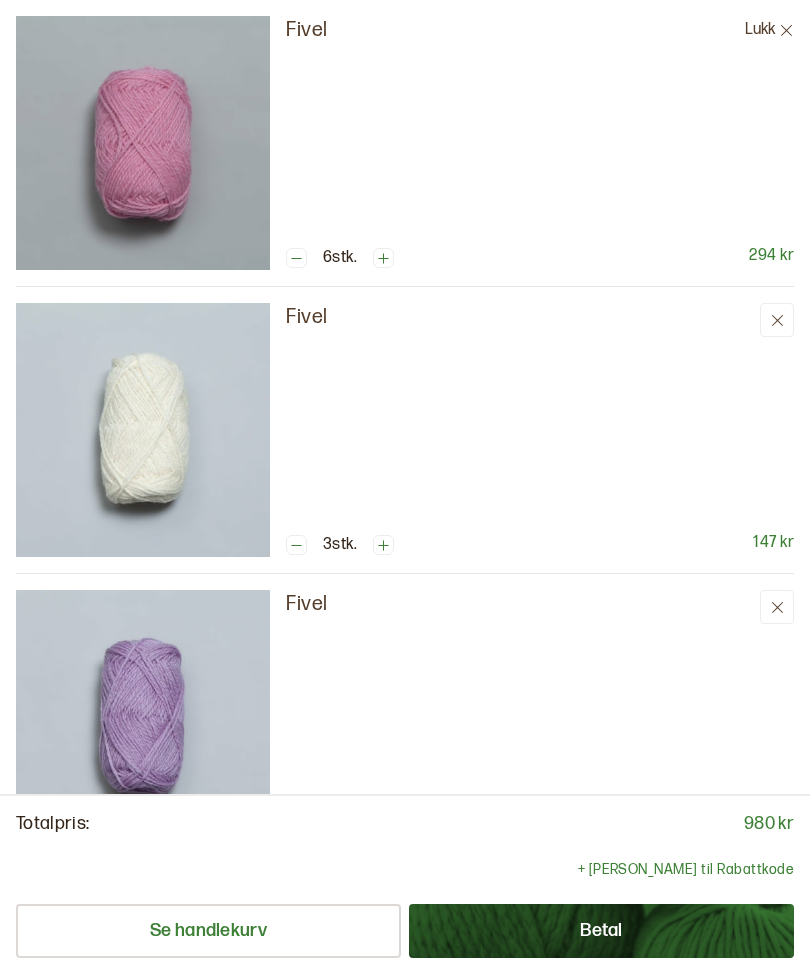 click 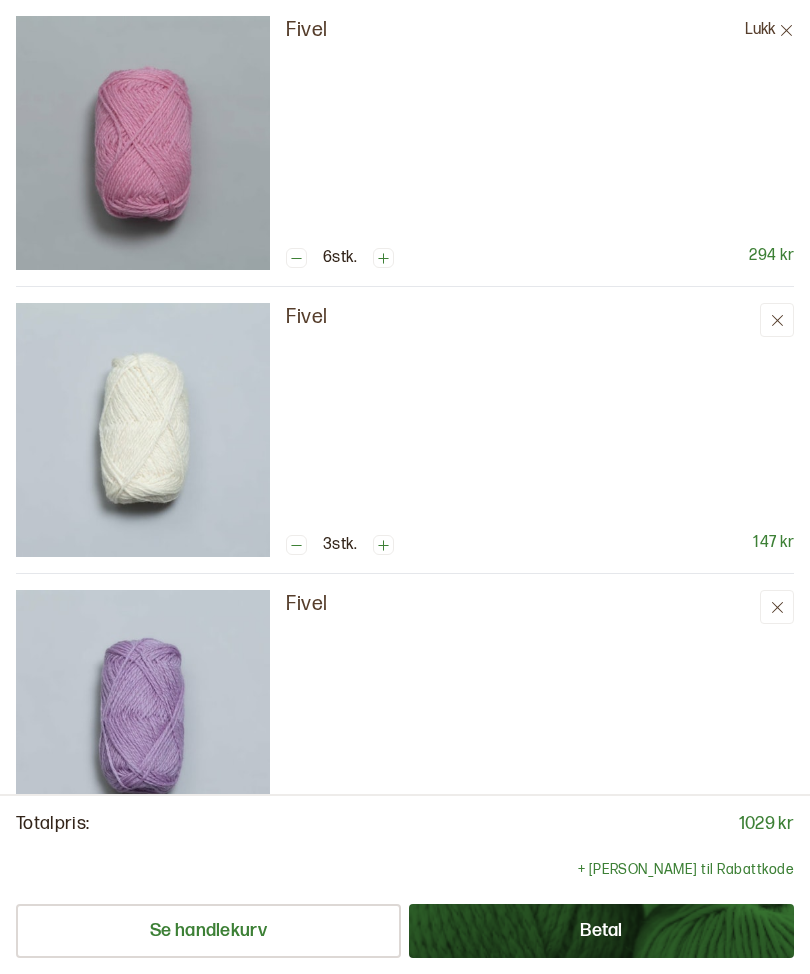 click 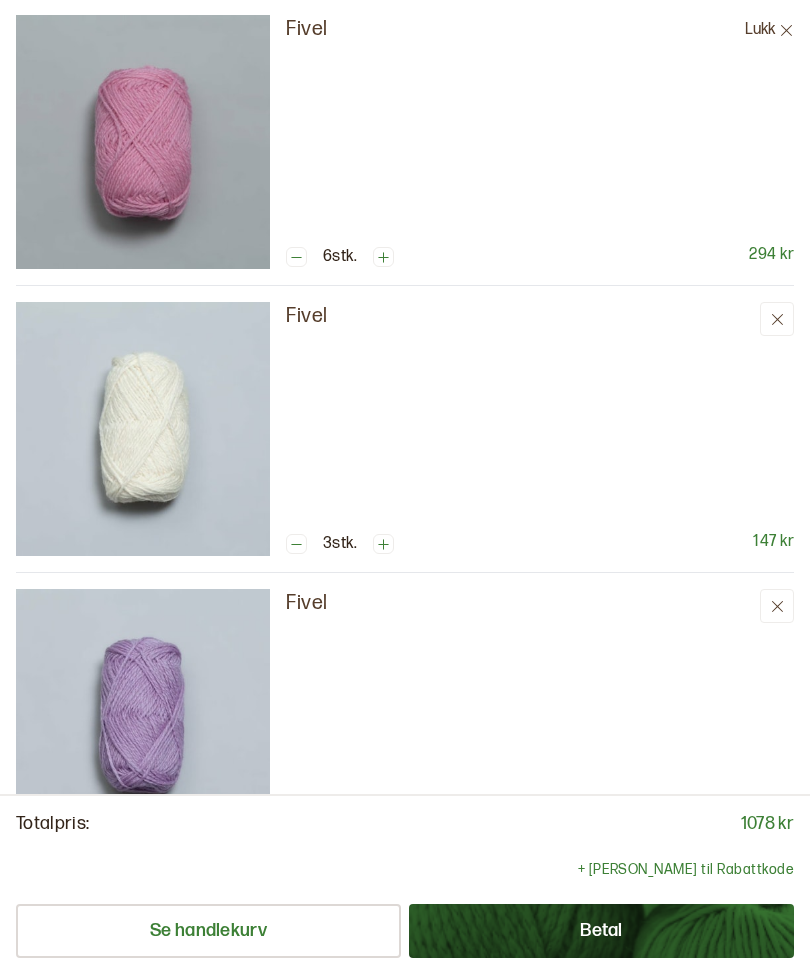 scroll, scrollTop: 331, scrollLeft: 0, axis: vertical 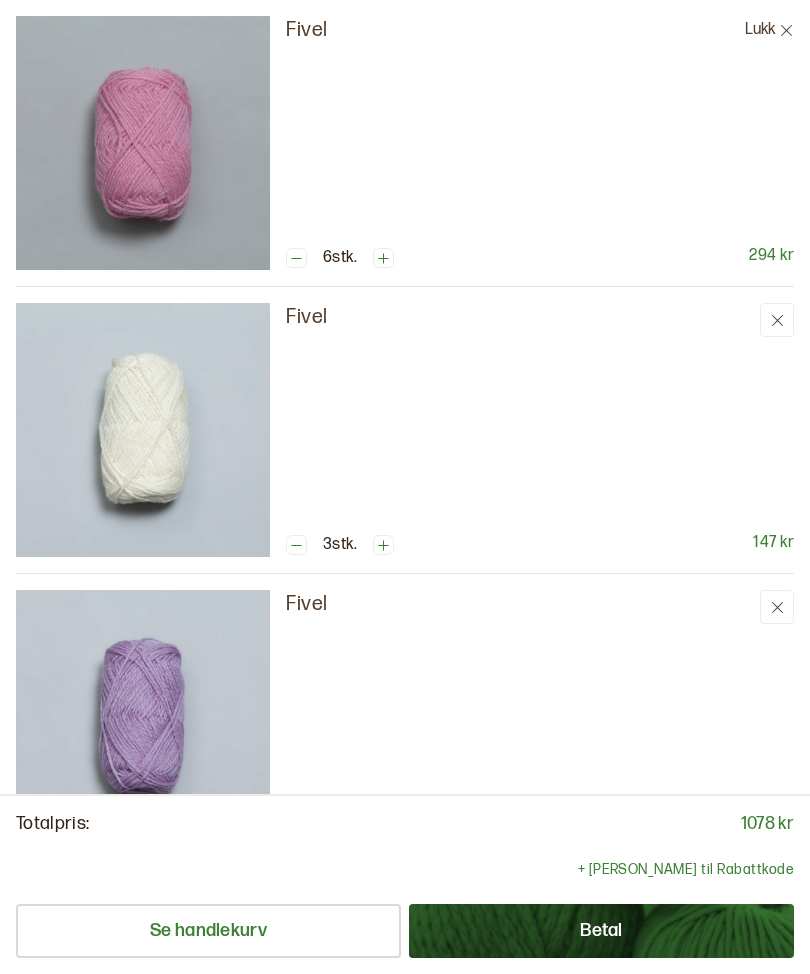 click on "+ Legg til Rabattkode" at bounding box center (686, 870) 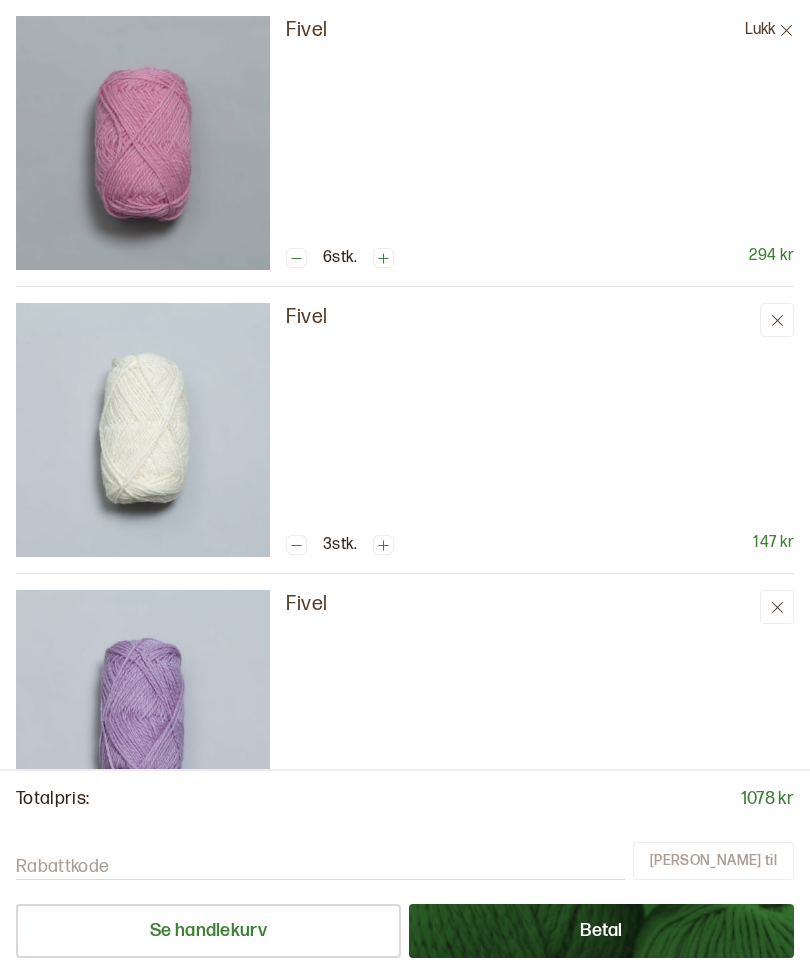 scroll, scrollTop: 253, scrollLeft: 0, axis: vertical 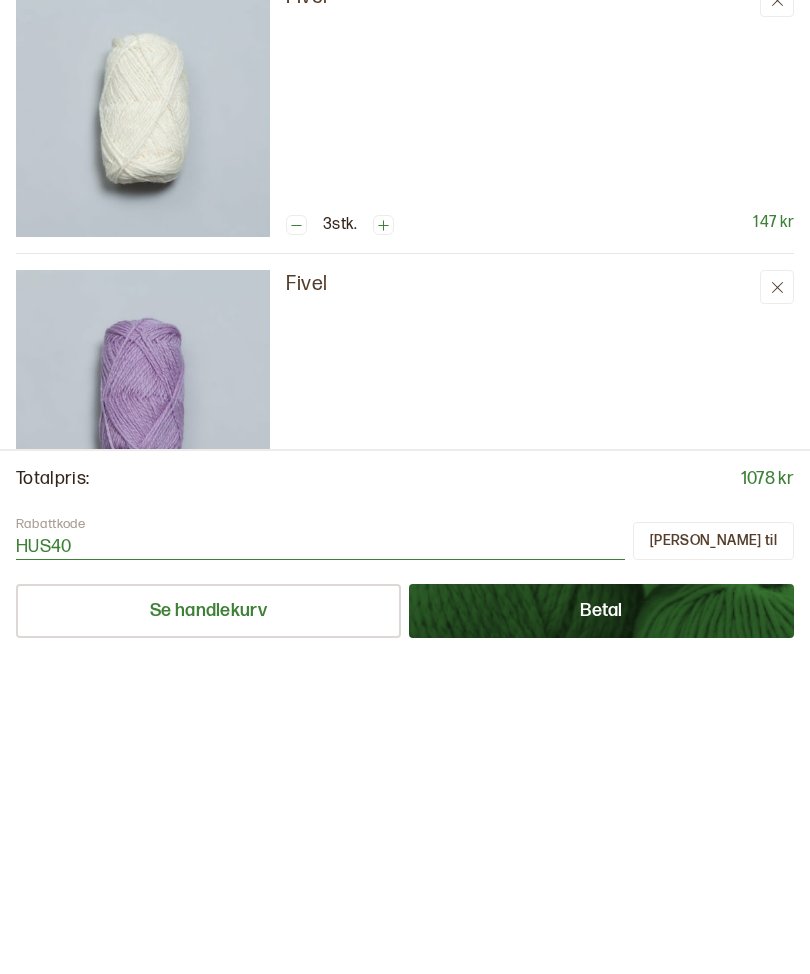 type on "HUS40" 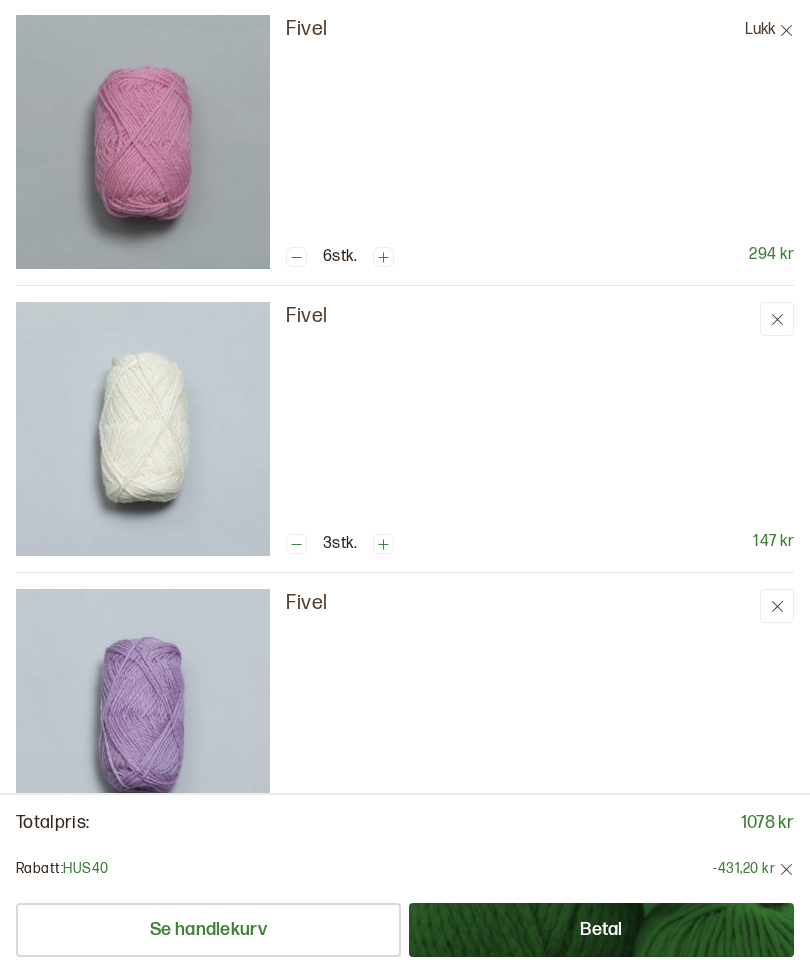 scroll, scrollTop: 1083, scrollLeft: 0, axis: vertical 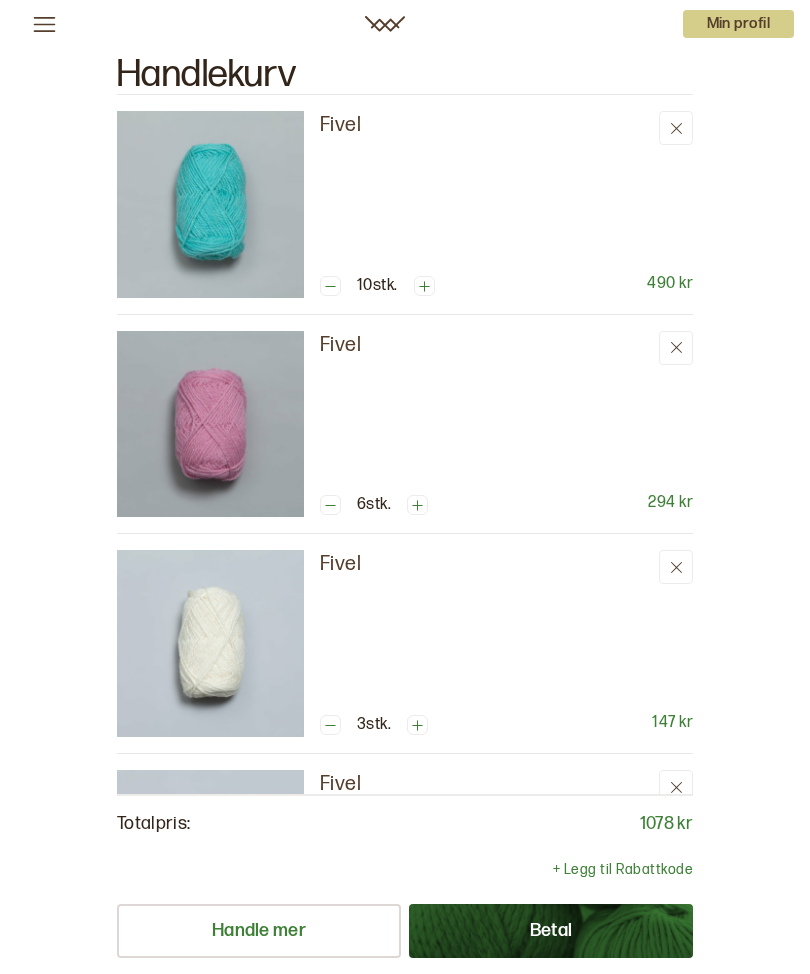 click on "Min profil" at bounding box center (739, 24) 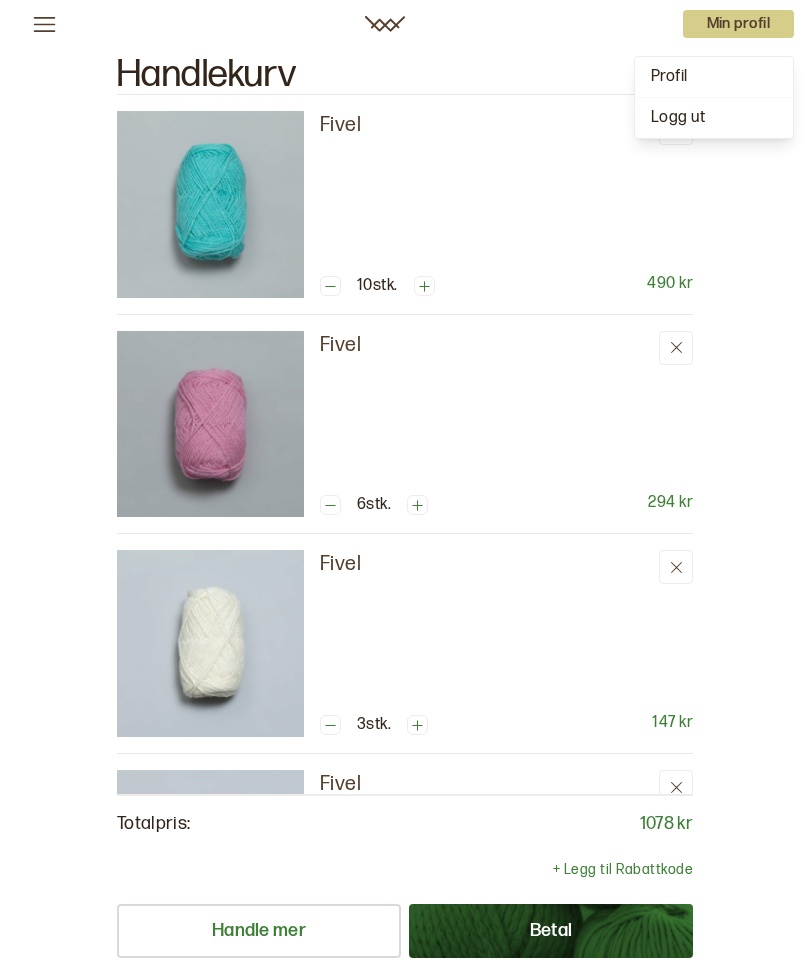 click on "Profil" at bounding box center [669, 76] 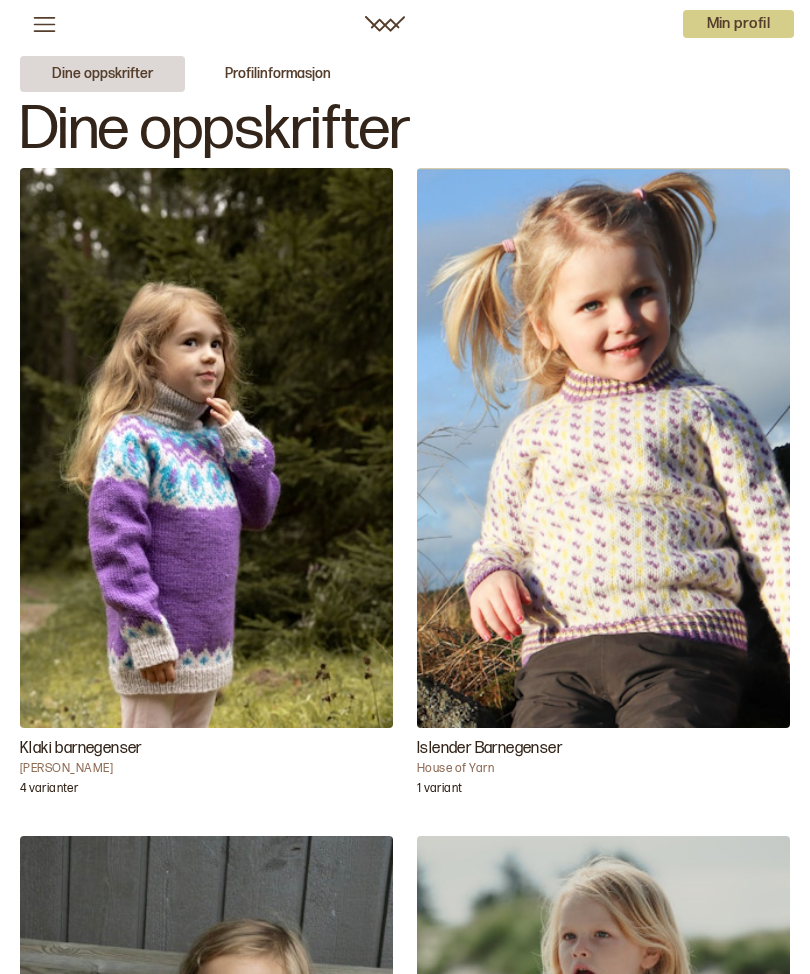 click on "Profilinformasjon" at bounding box center (278, 74) 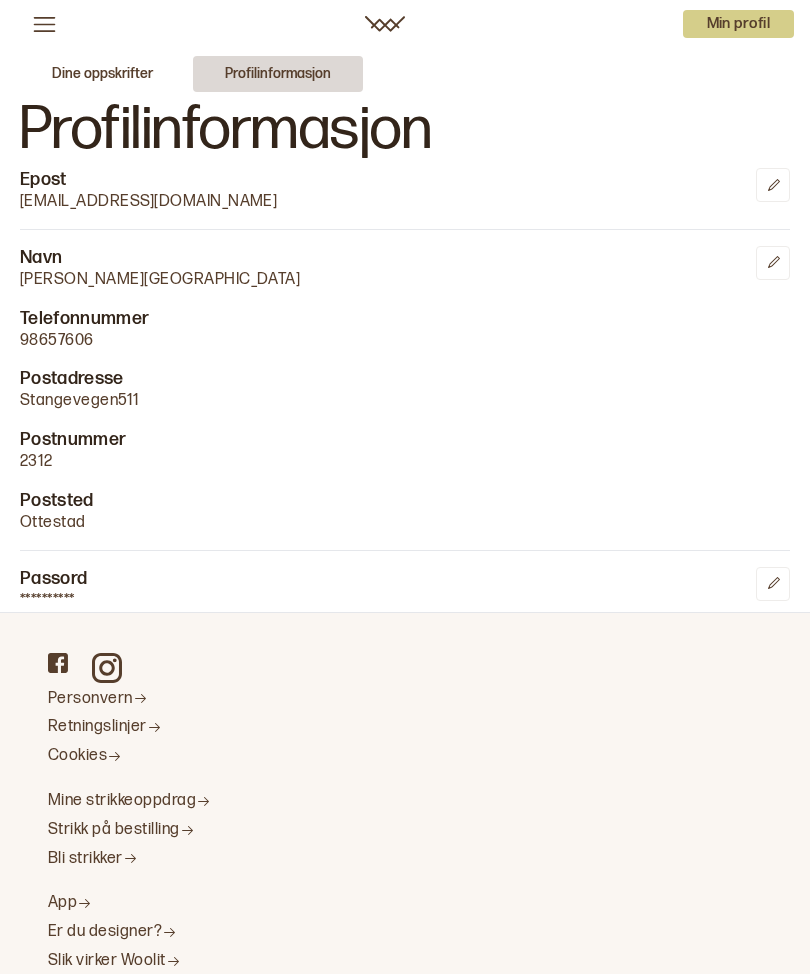 scroll, scrollTop: 55, scrollLeft: 0, axis: vertical 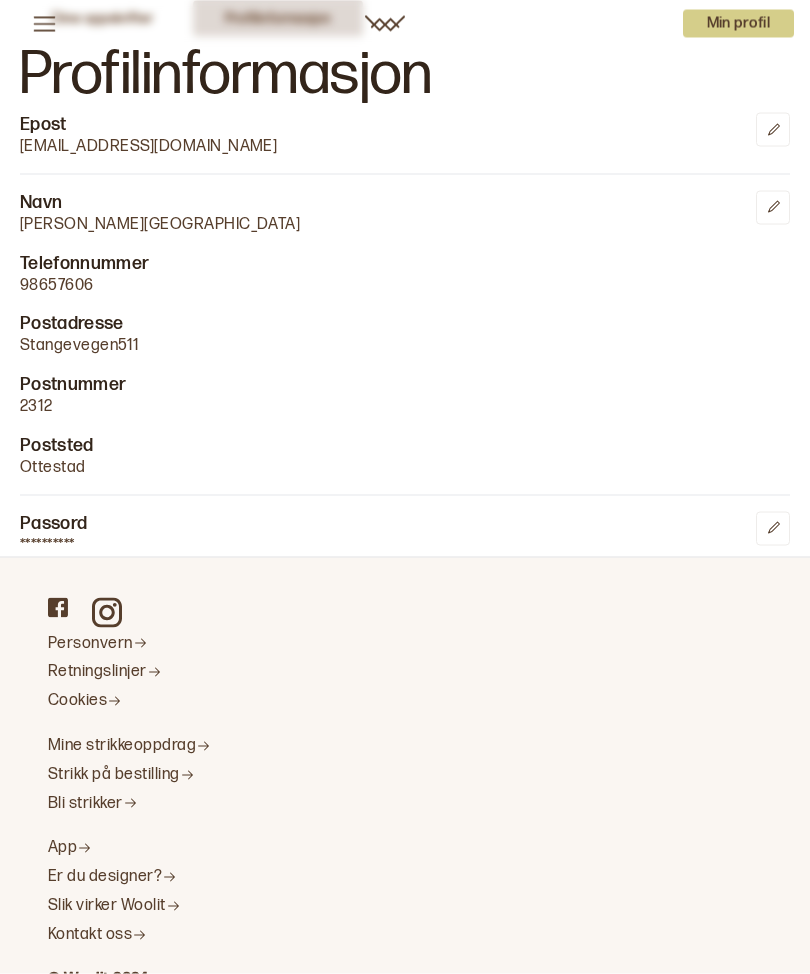 click 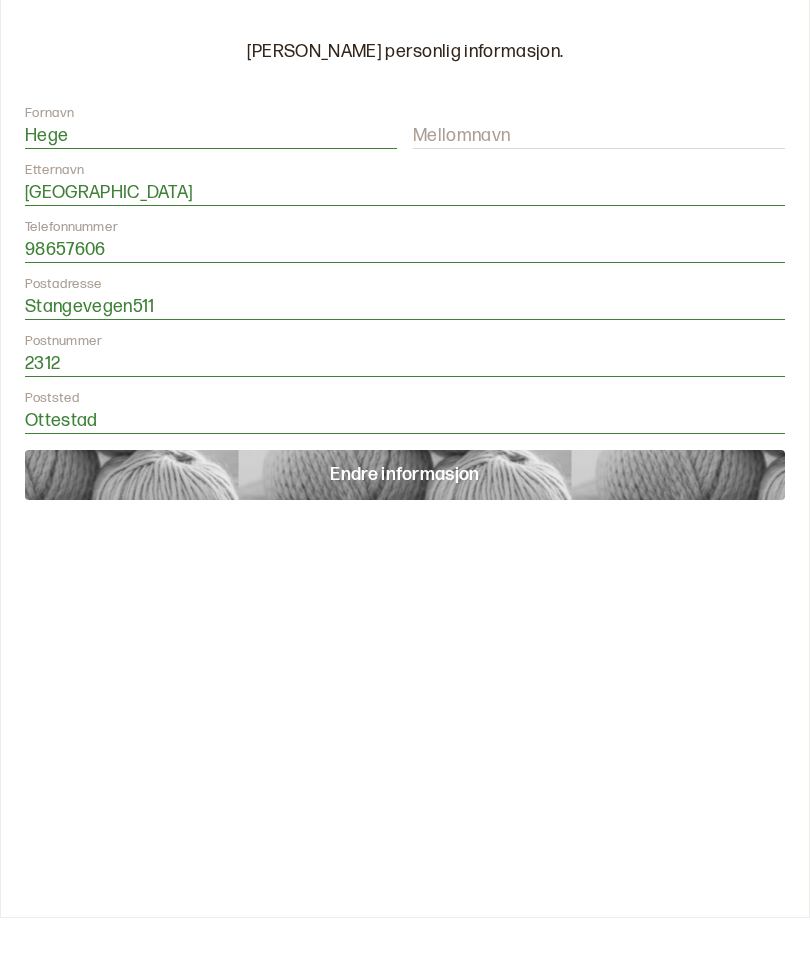 scroll, scrollTop: 65, scrollLeft: 0, axis: vertical 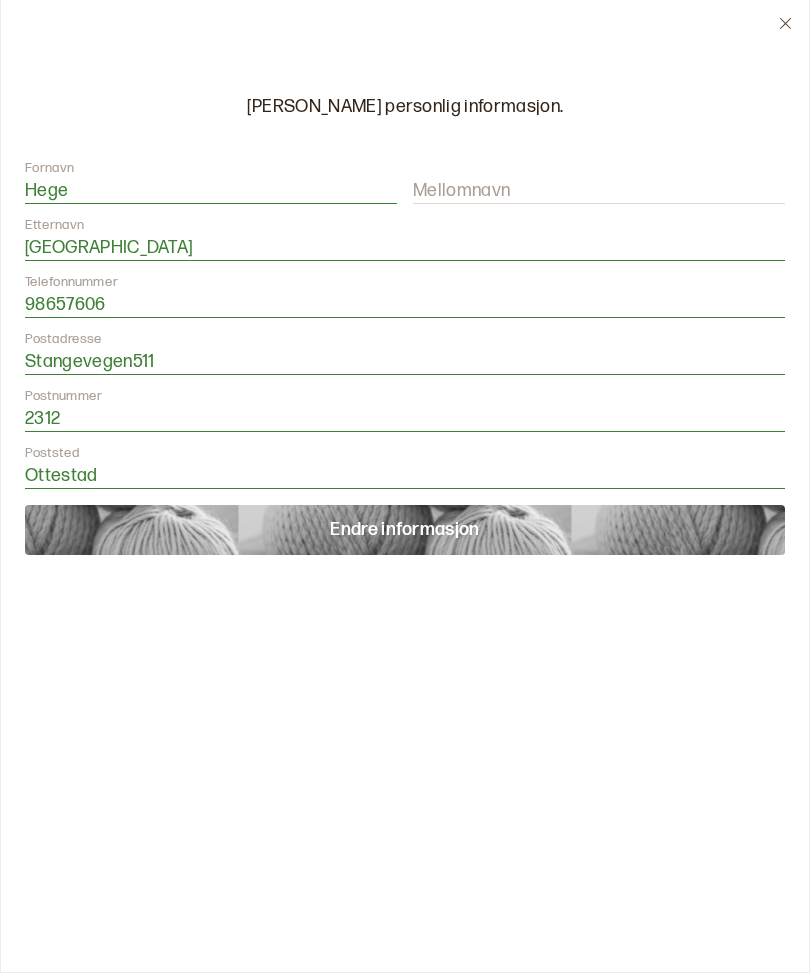 click on "Stangevegen511" at bounding box center (405, 363) 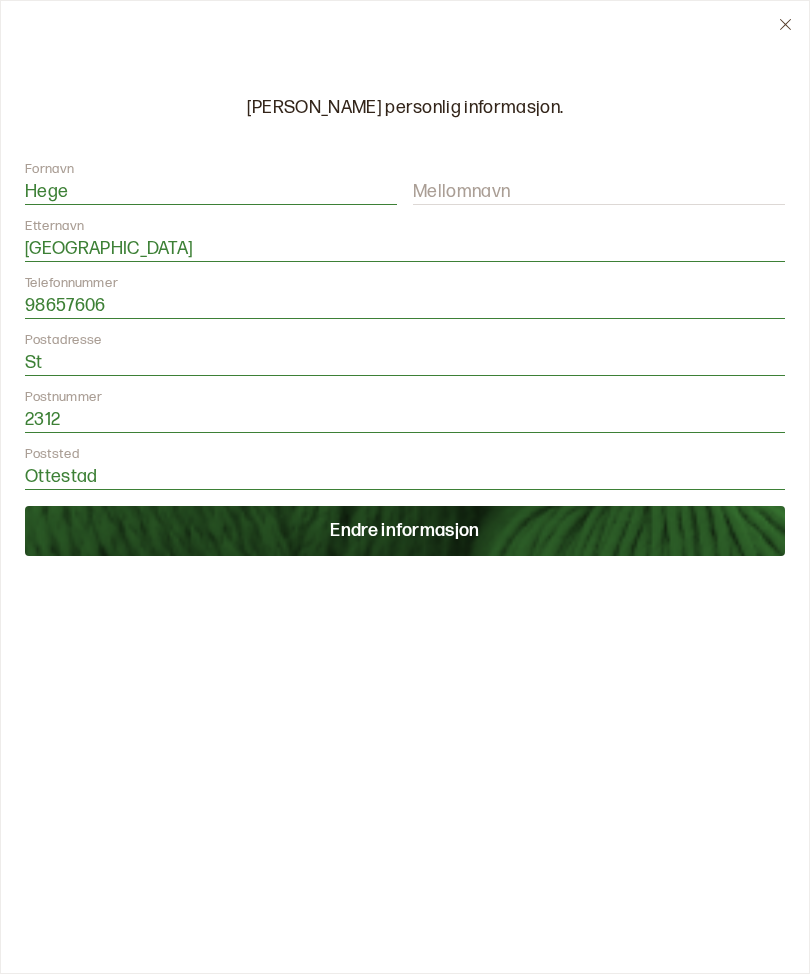 type on "S" 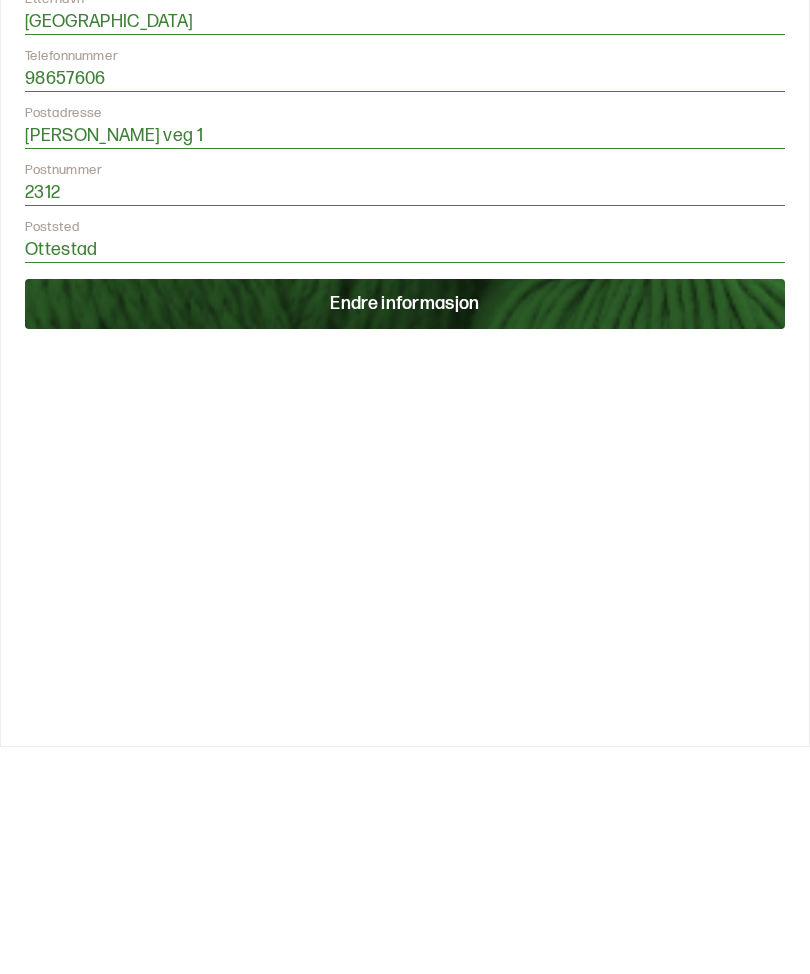 type on "Emil Nordbys veg 1" 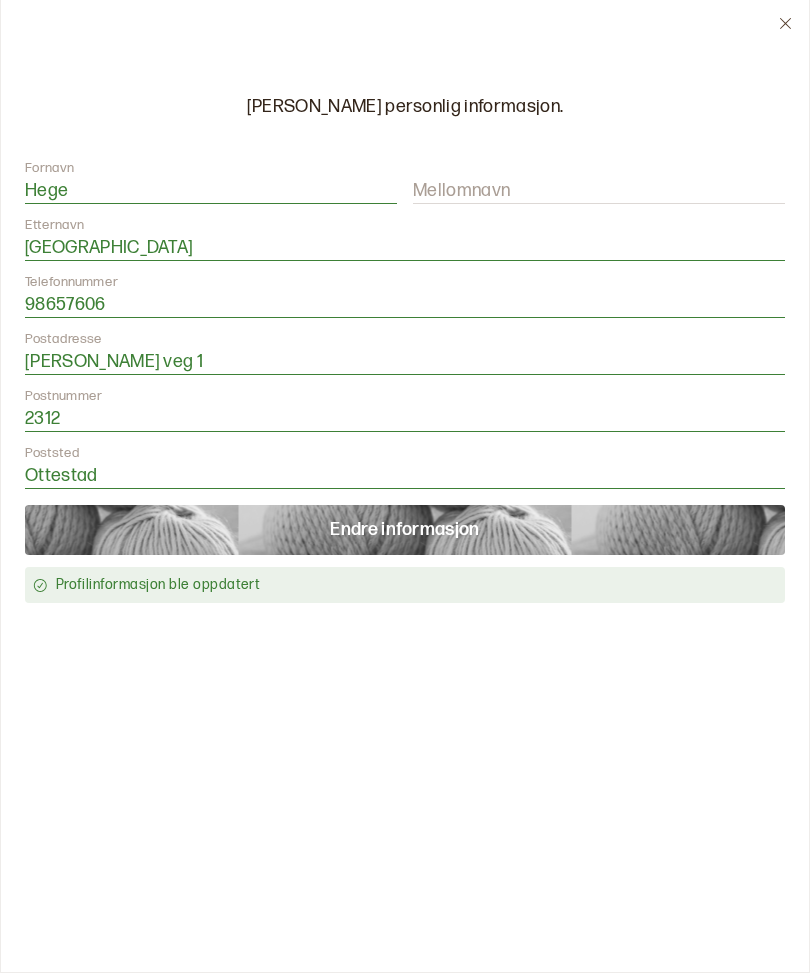click at bounding box center (785, 24) 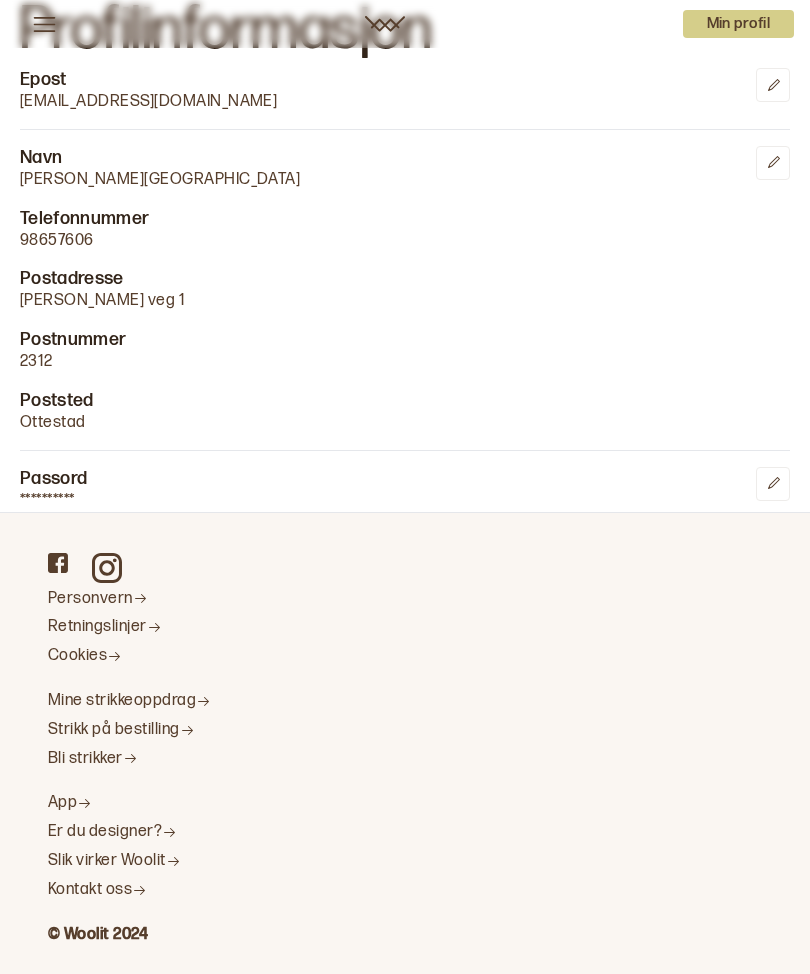 scroll, scrollTop: 0, scrollLeft: 0, axis: both 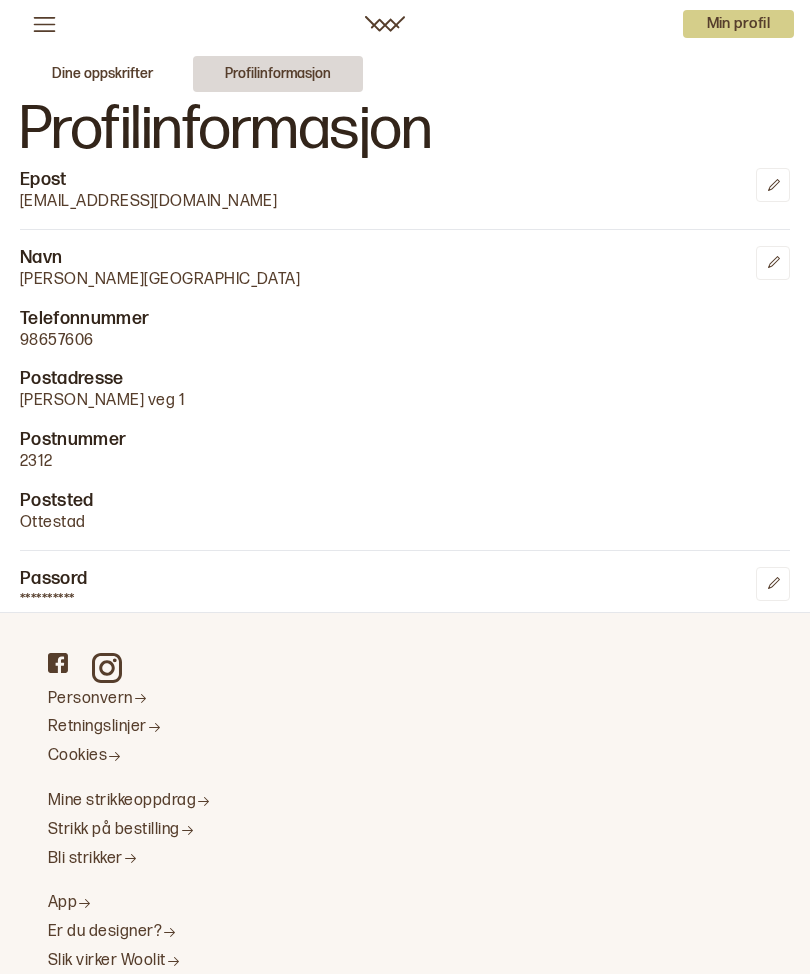 click 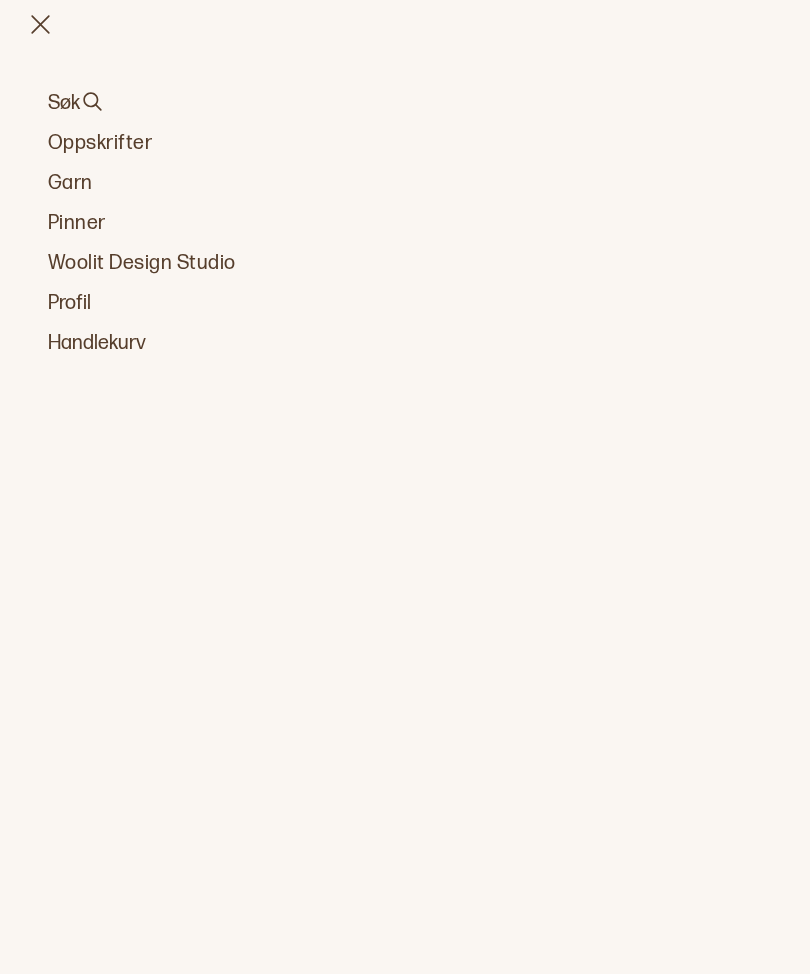 click on "Handlekurv" at bounding box center (405, 343) 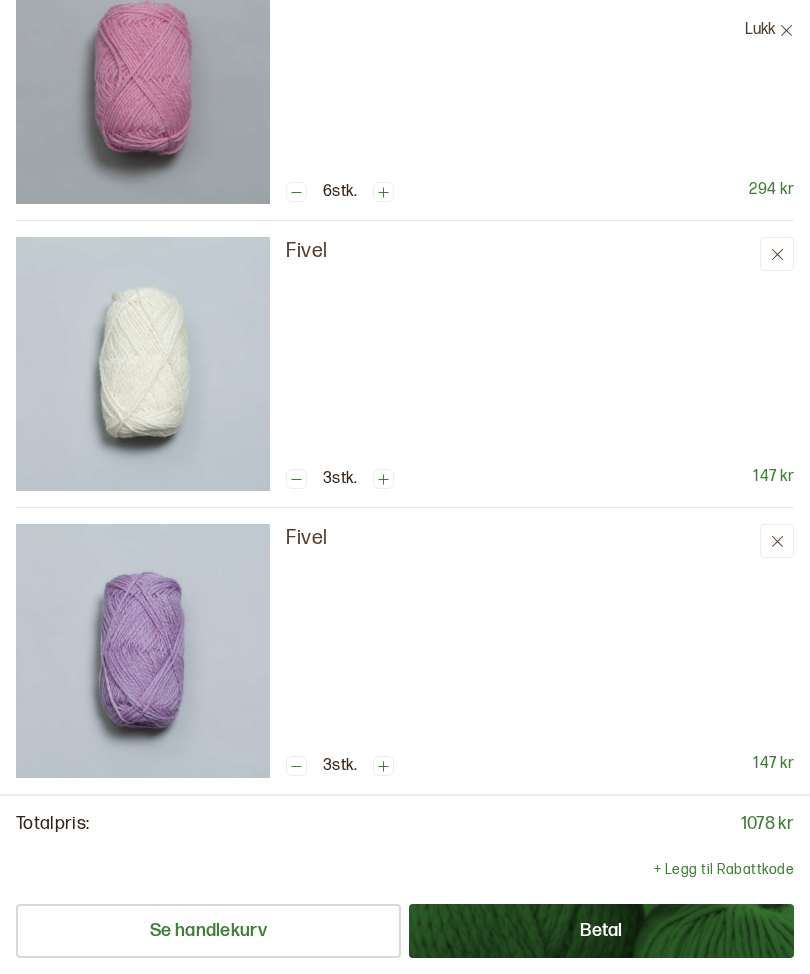 scroll, scrollTop: 397, scrollLeft: 0, axis: vertical 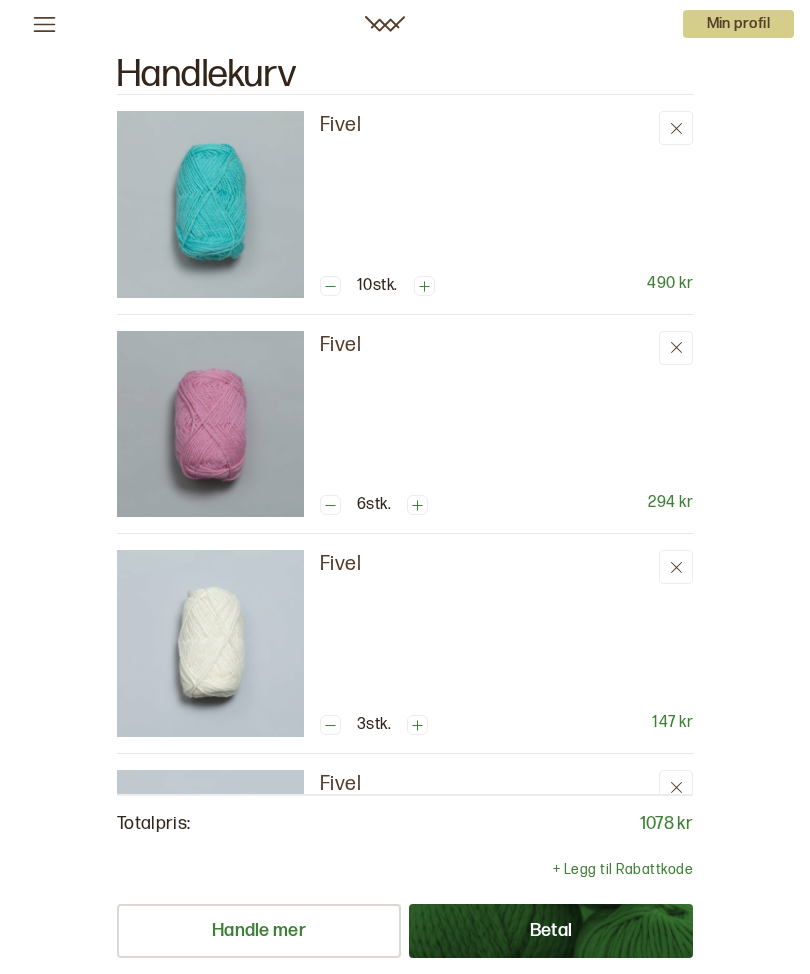 click on "+ Legg til Rabattkode" at bounding box center [623, 870] 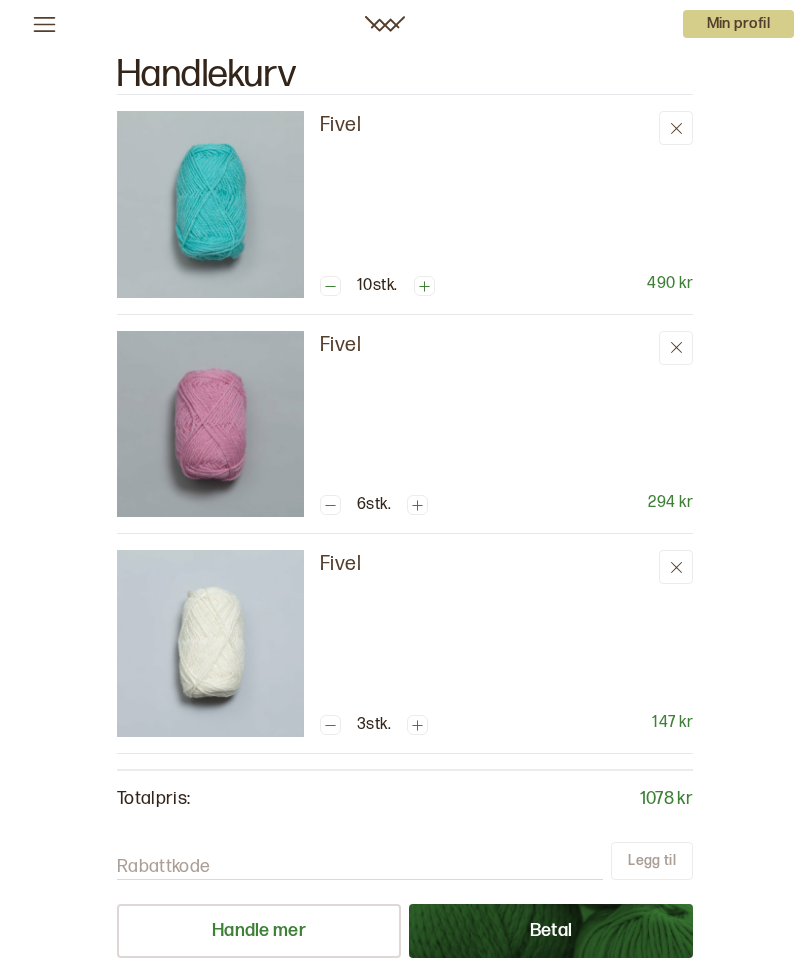 scroll, scrollTop: 220, scrollLeft: 0, axis: vertical 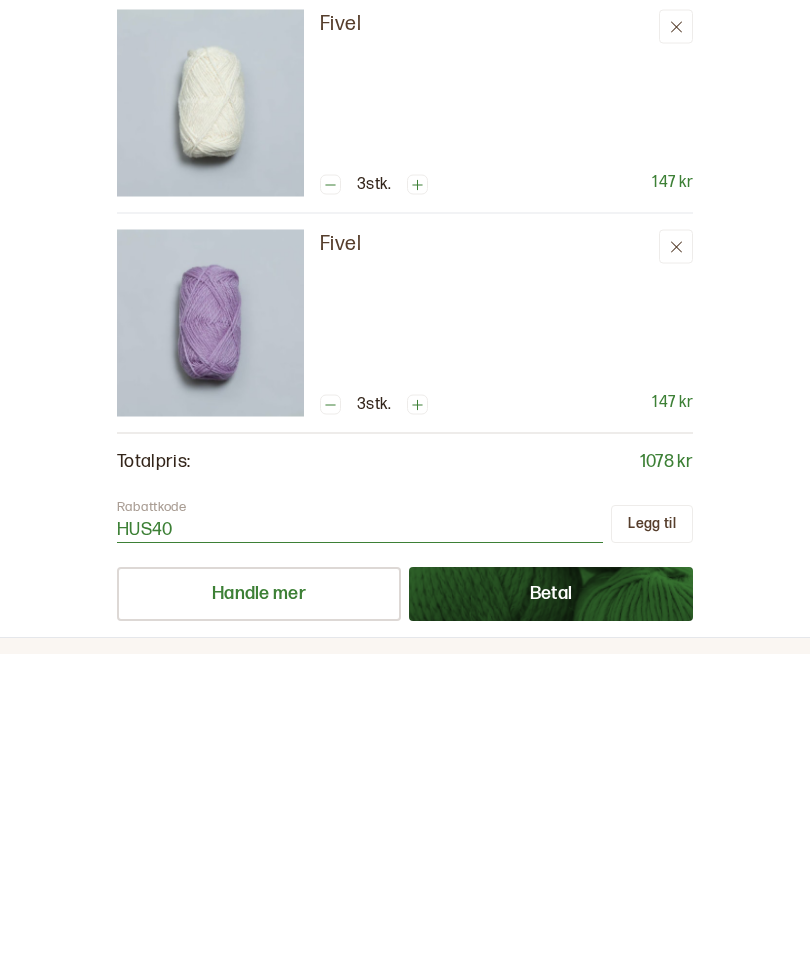 type on "HUS40" 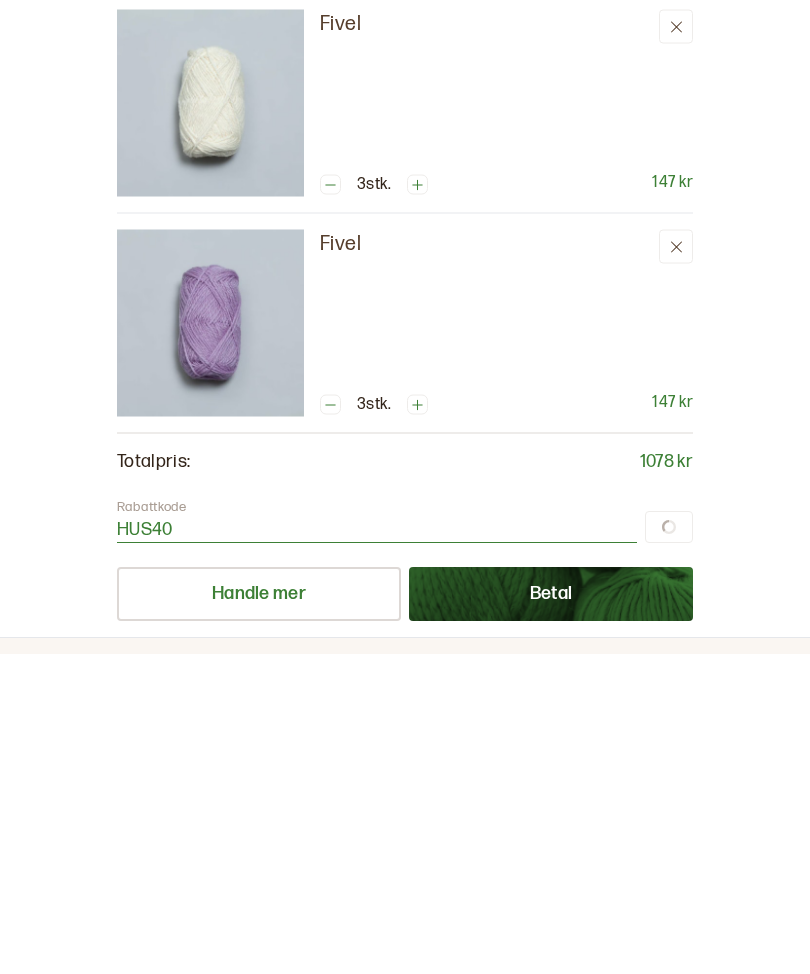 scroll, scrollTop: 541, scrollLeft: 0, axis: vertical 